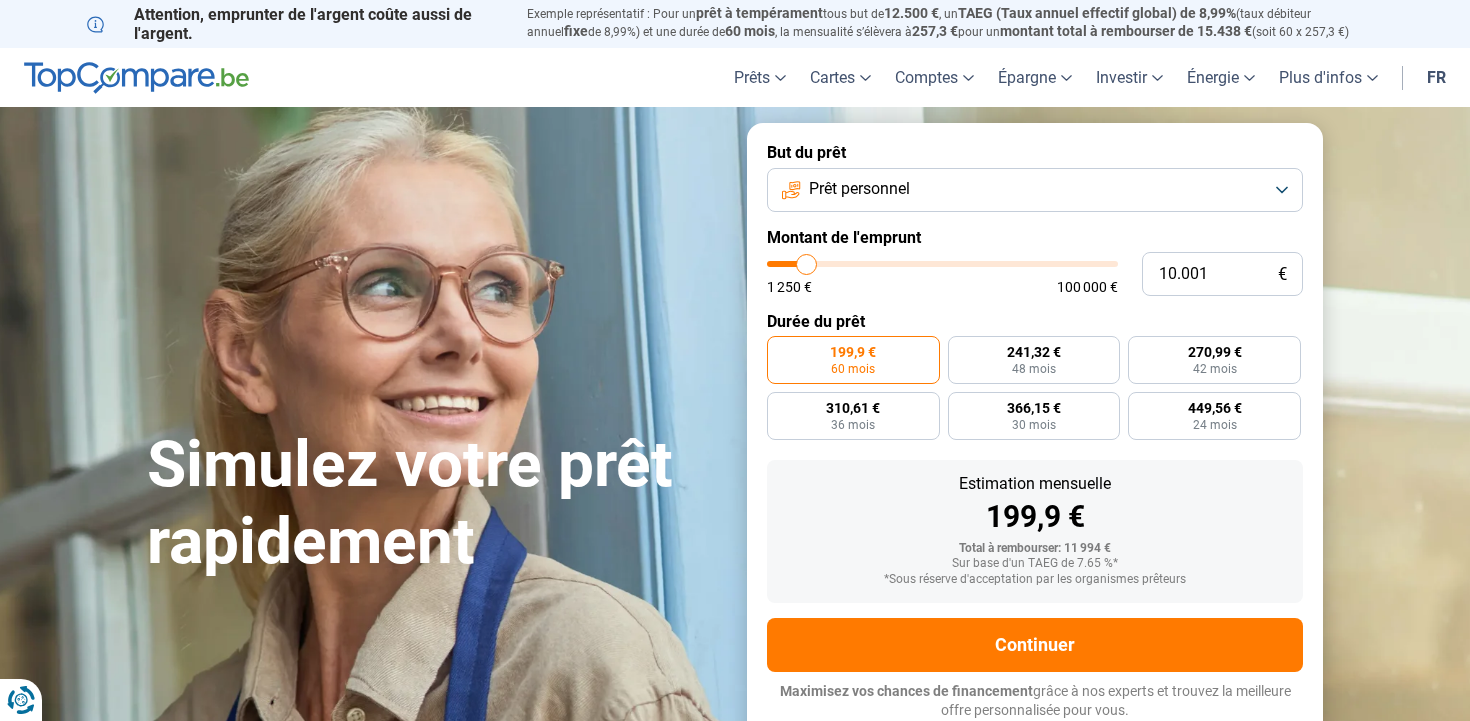 scroll, scrollTop: 0, scrollLeft: 0, axis: both 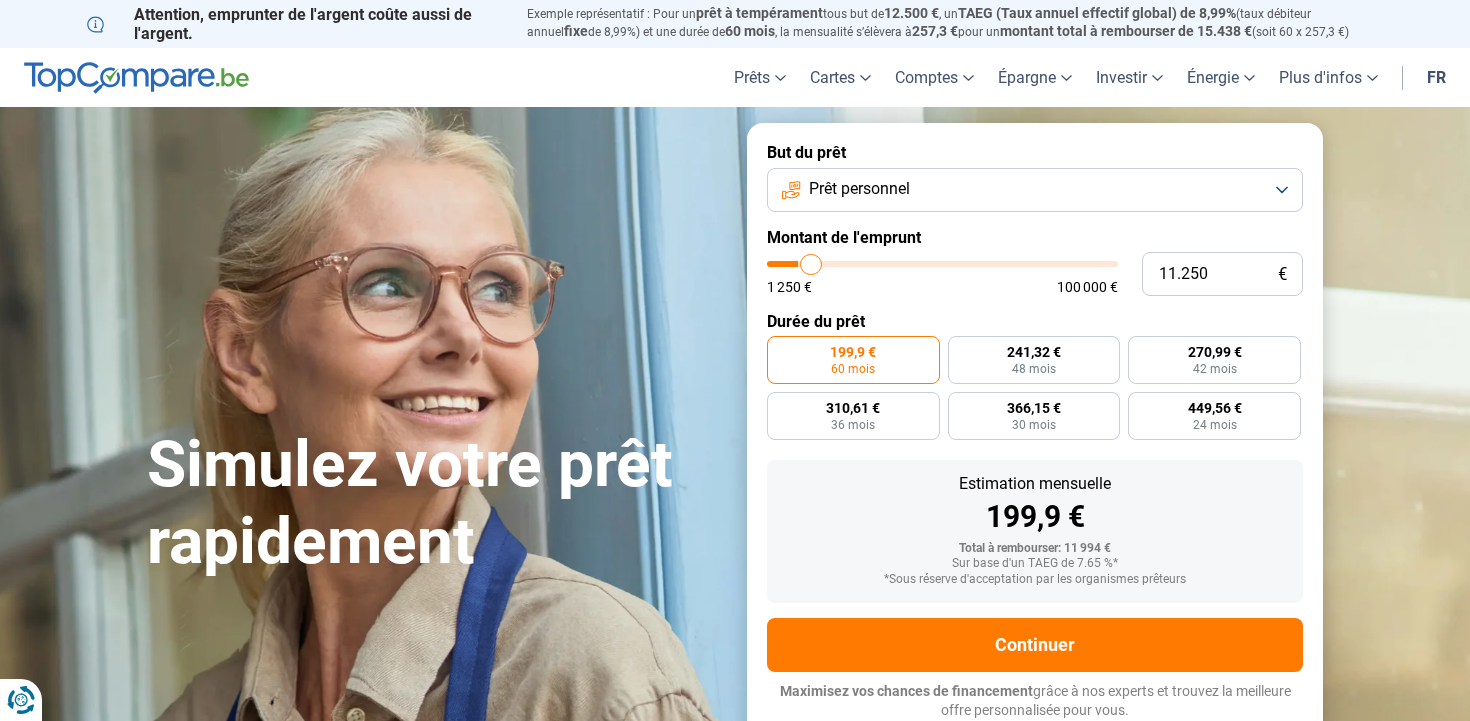 type on "11.500" 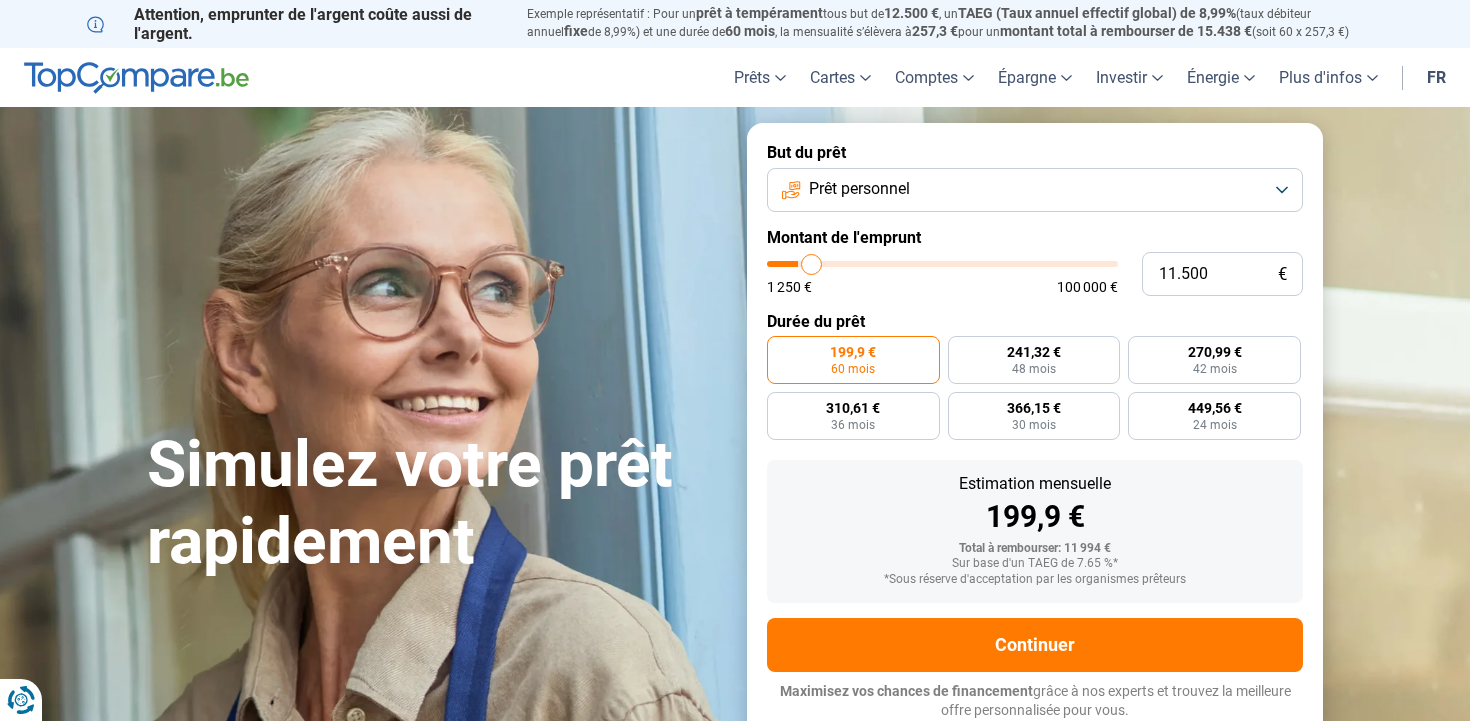 type on "12.000" 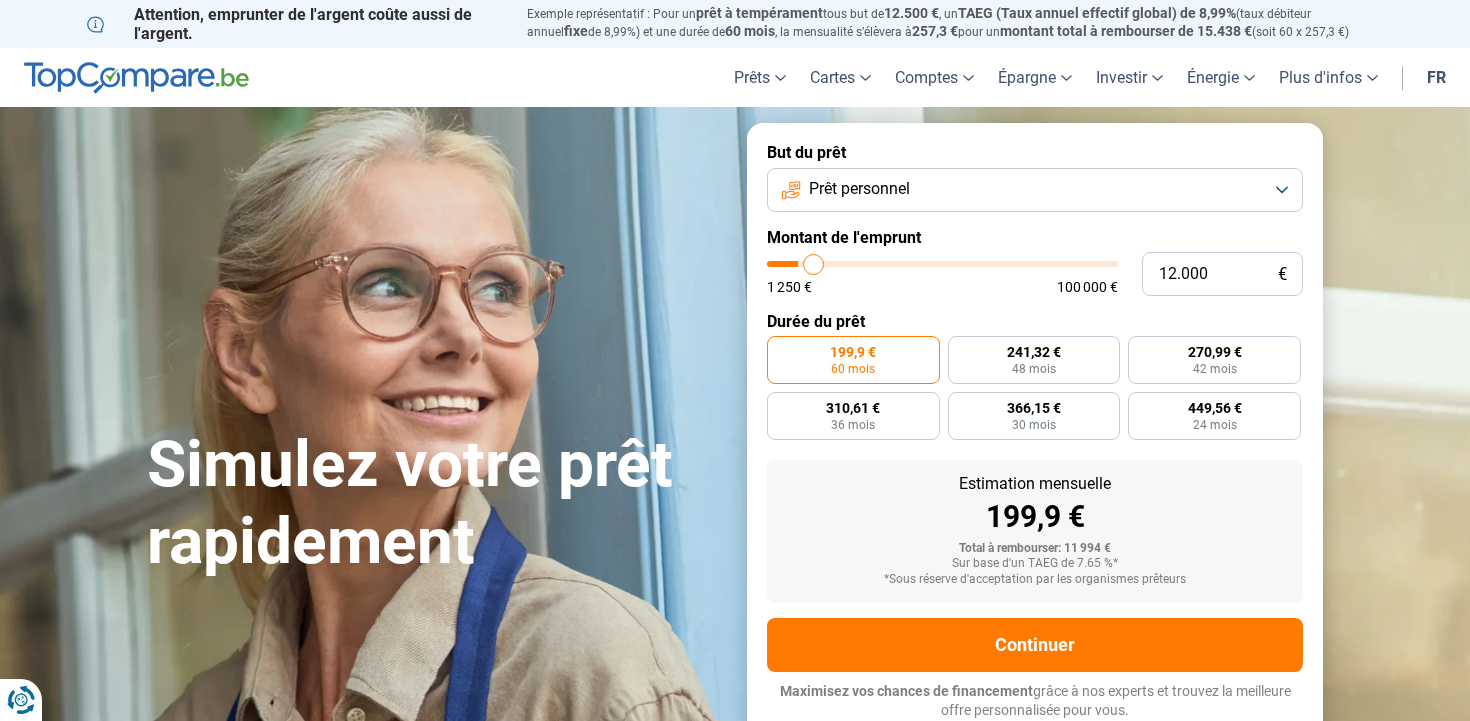 type on "12.500" 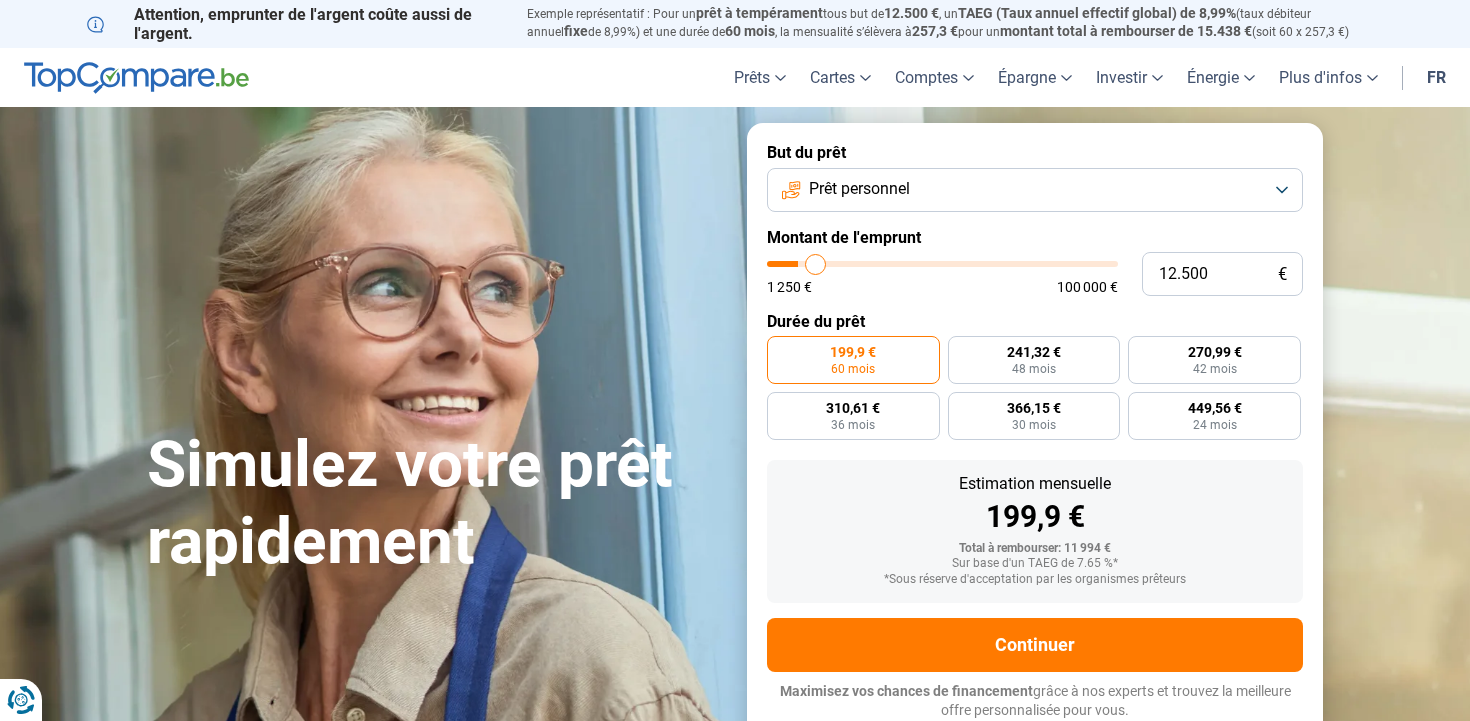 type on "13.000" 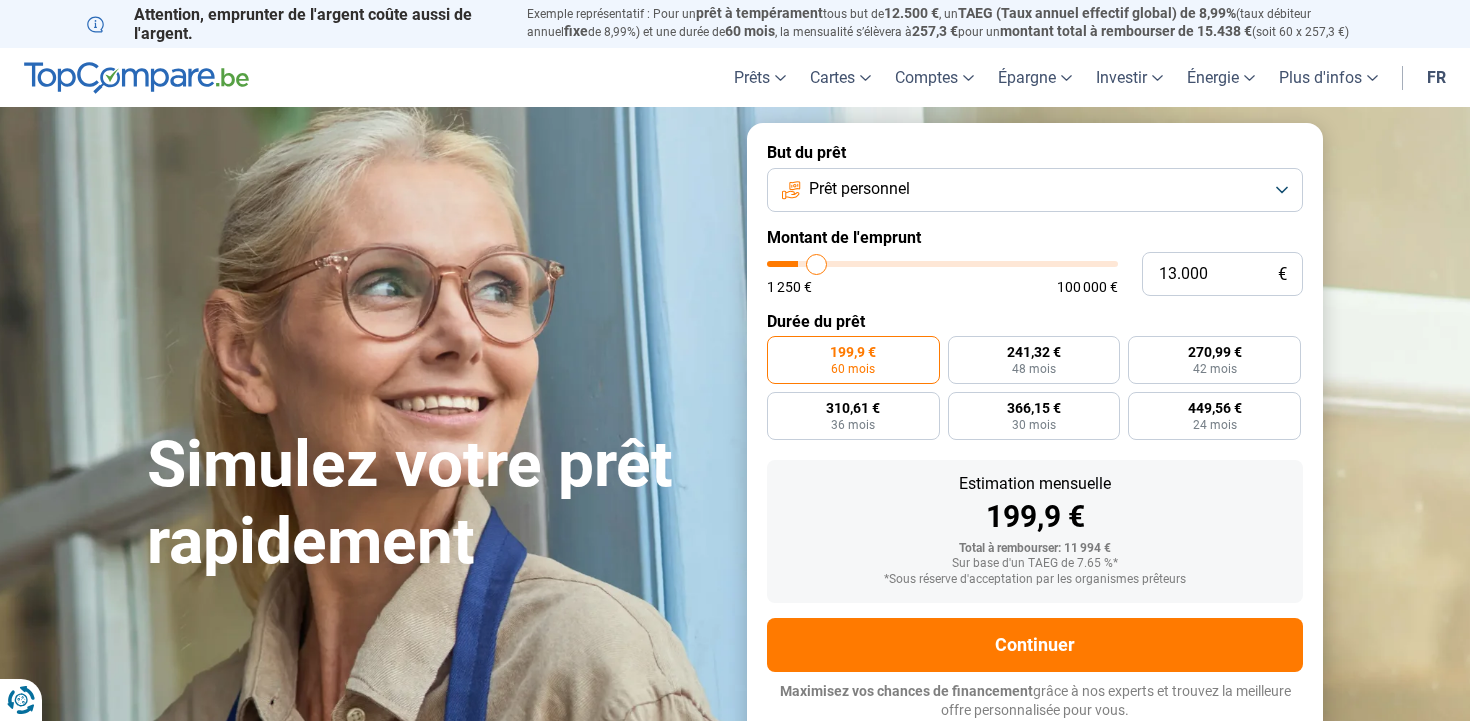 type on "13.250" 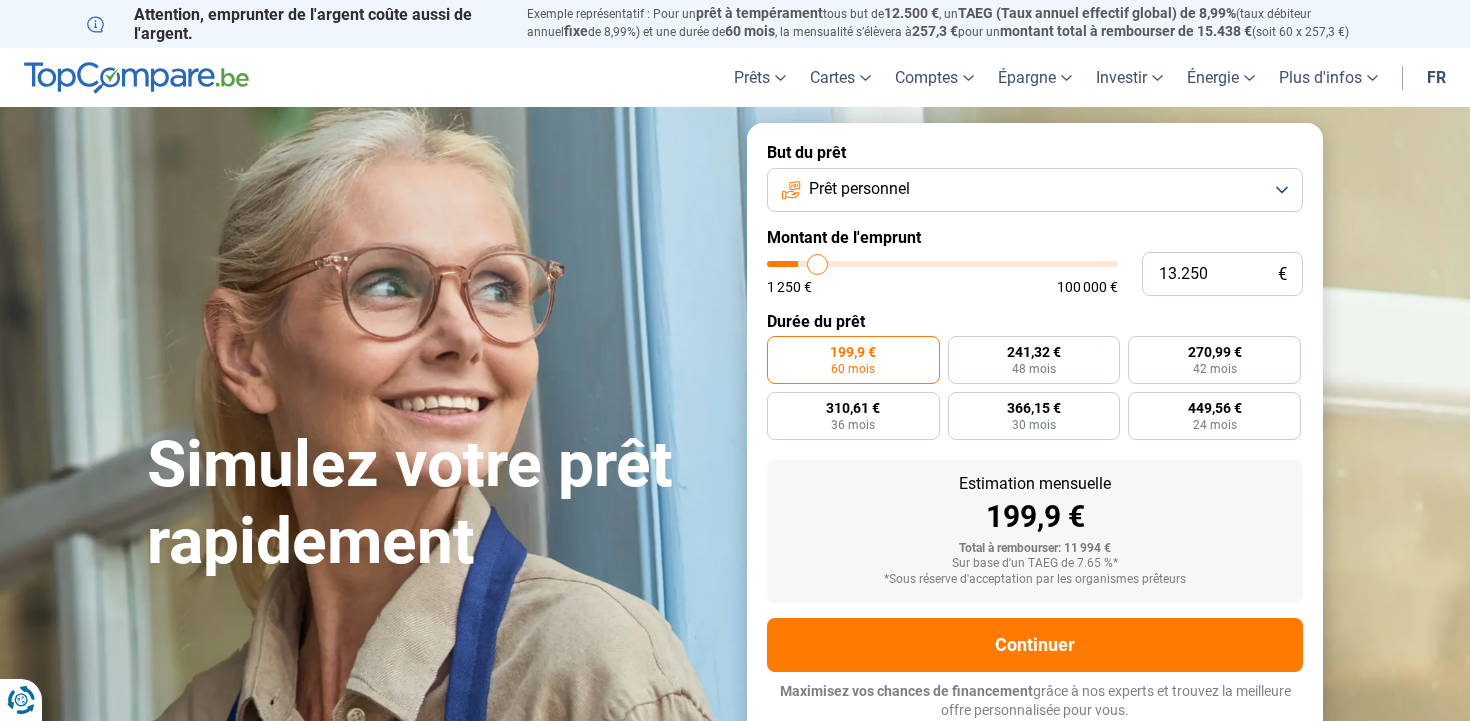 type on "13.500" 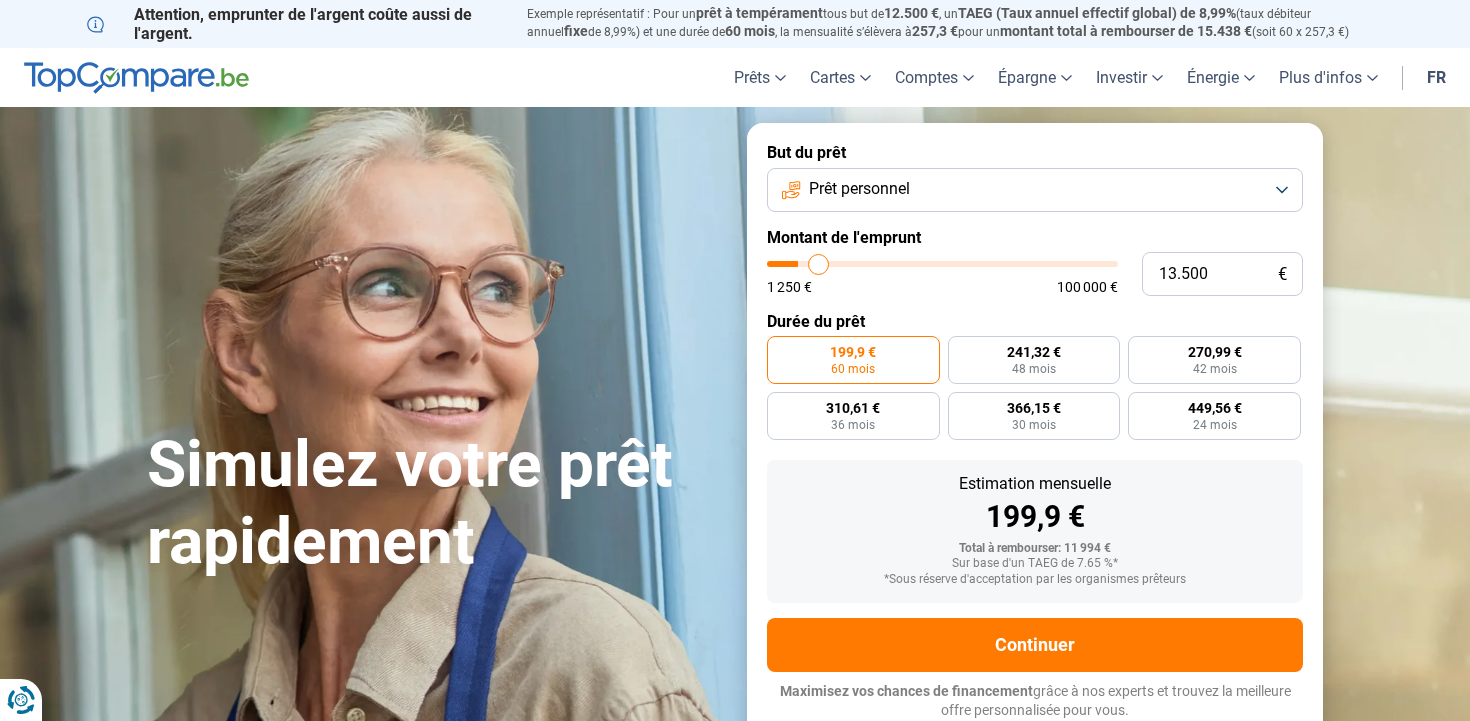 type on "13.750" 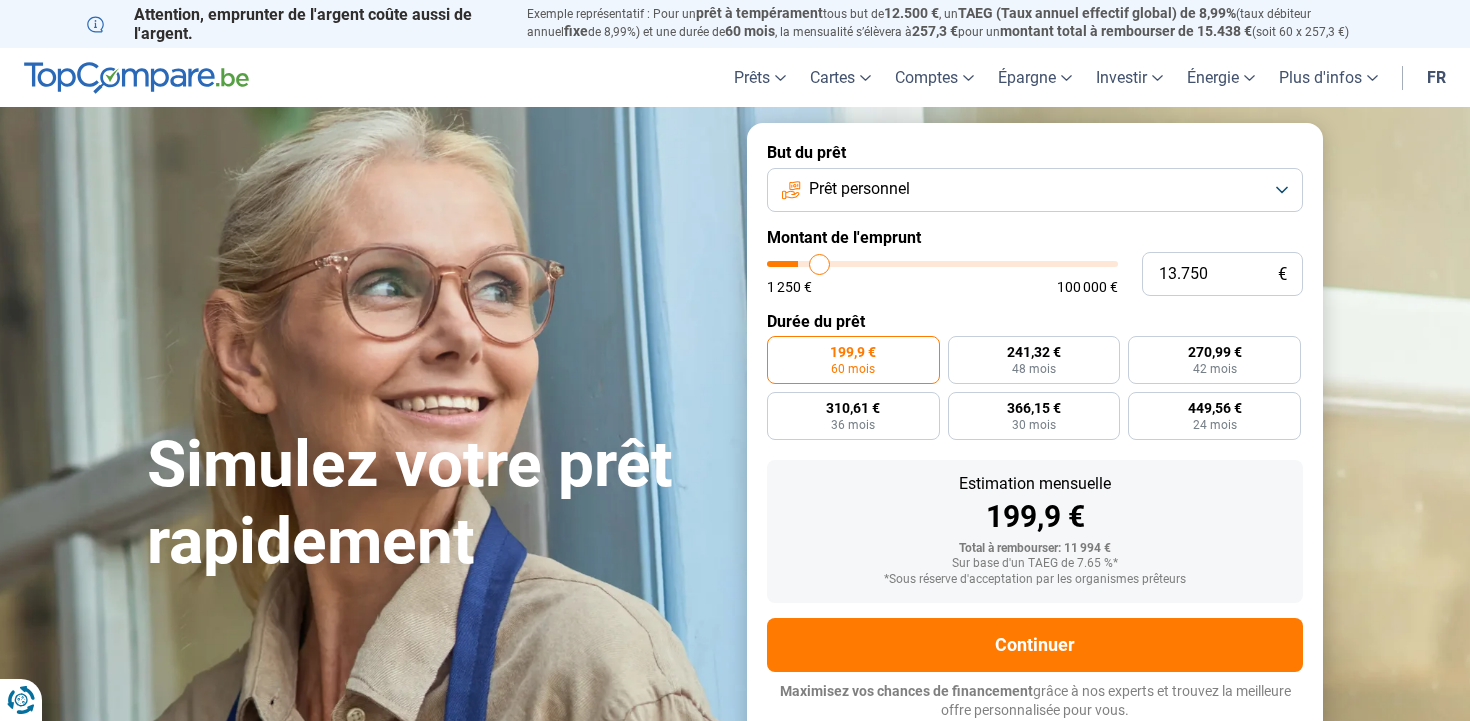 type on "14.000" 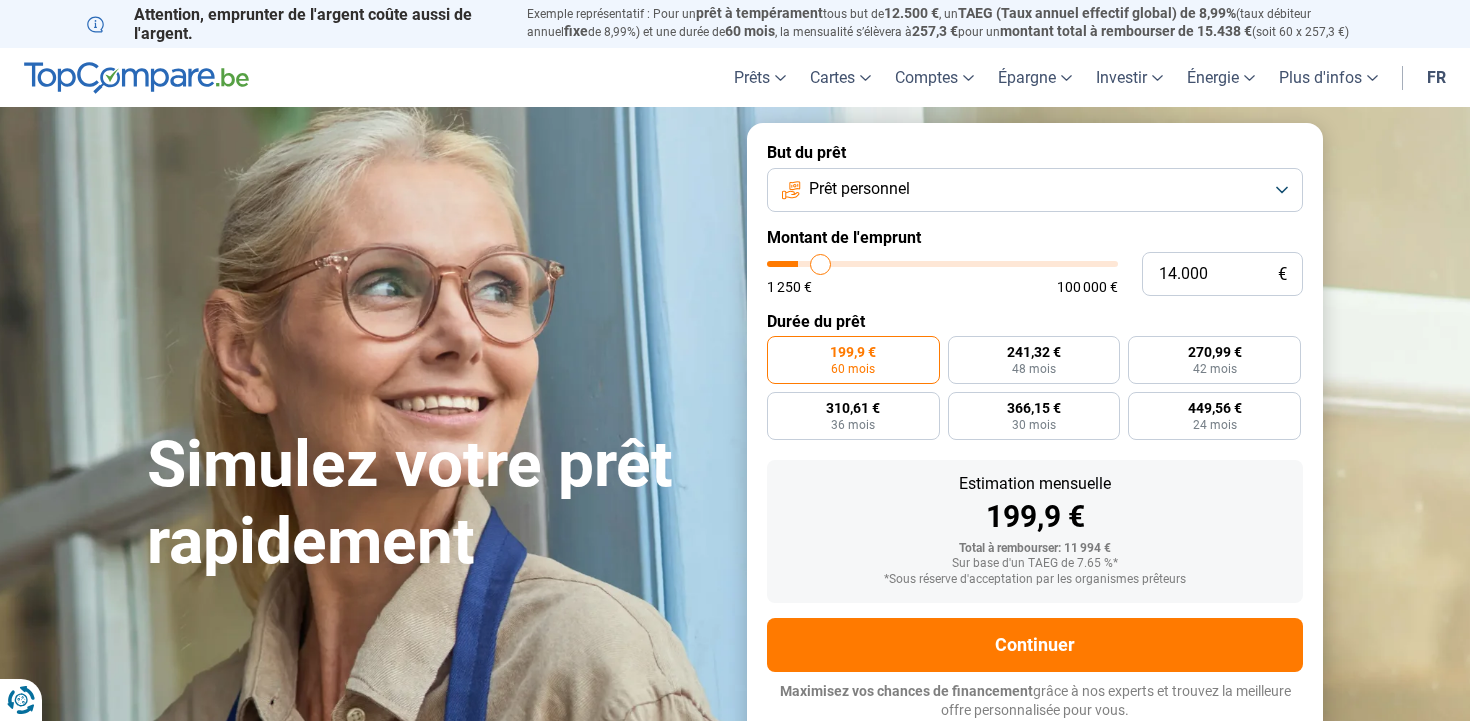 type on "14.250" 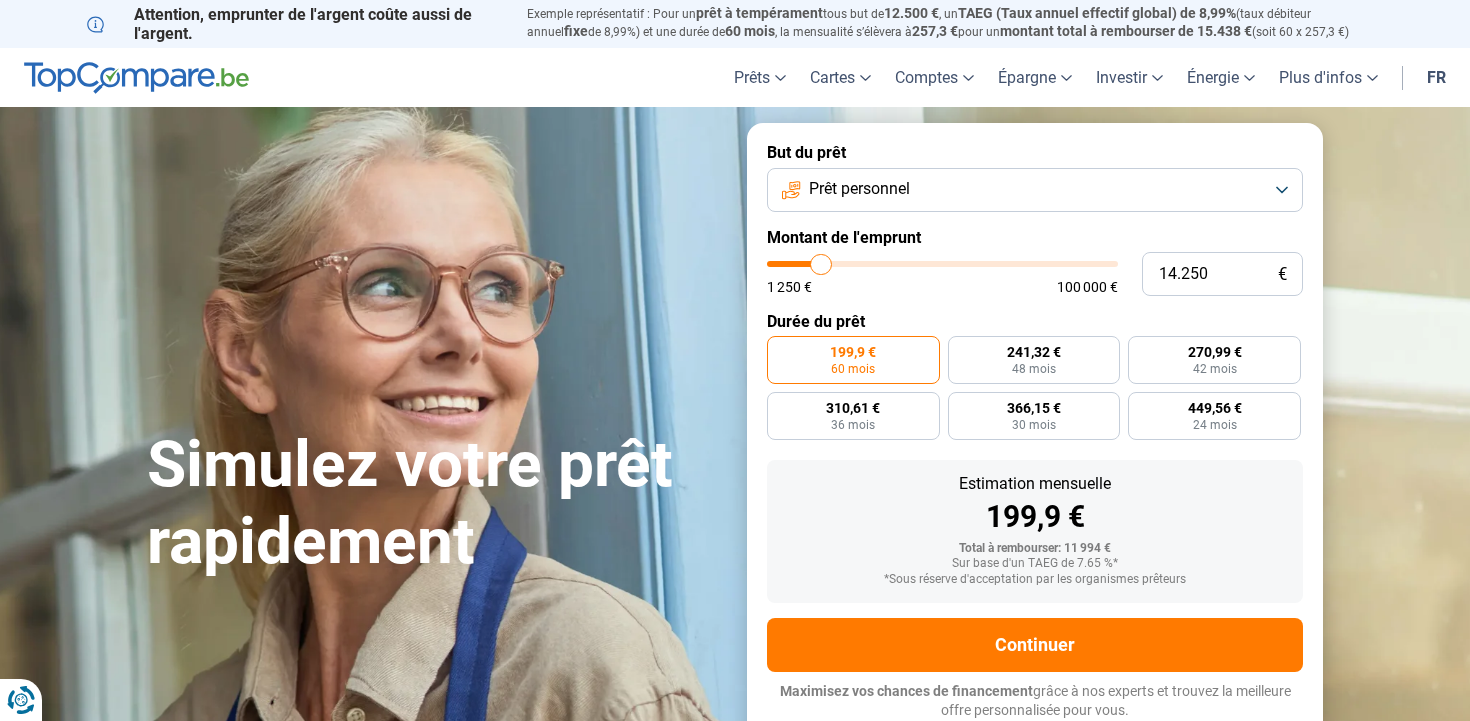 type on "14.500" 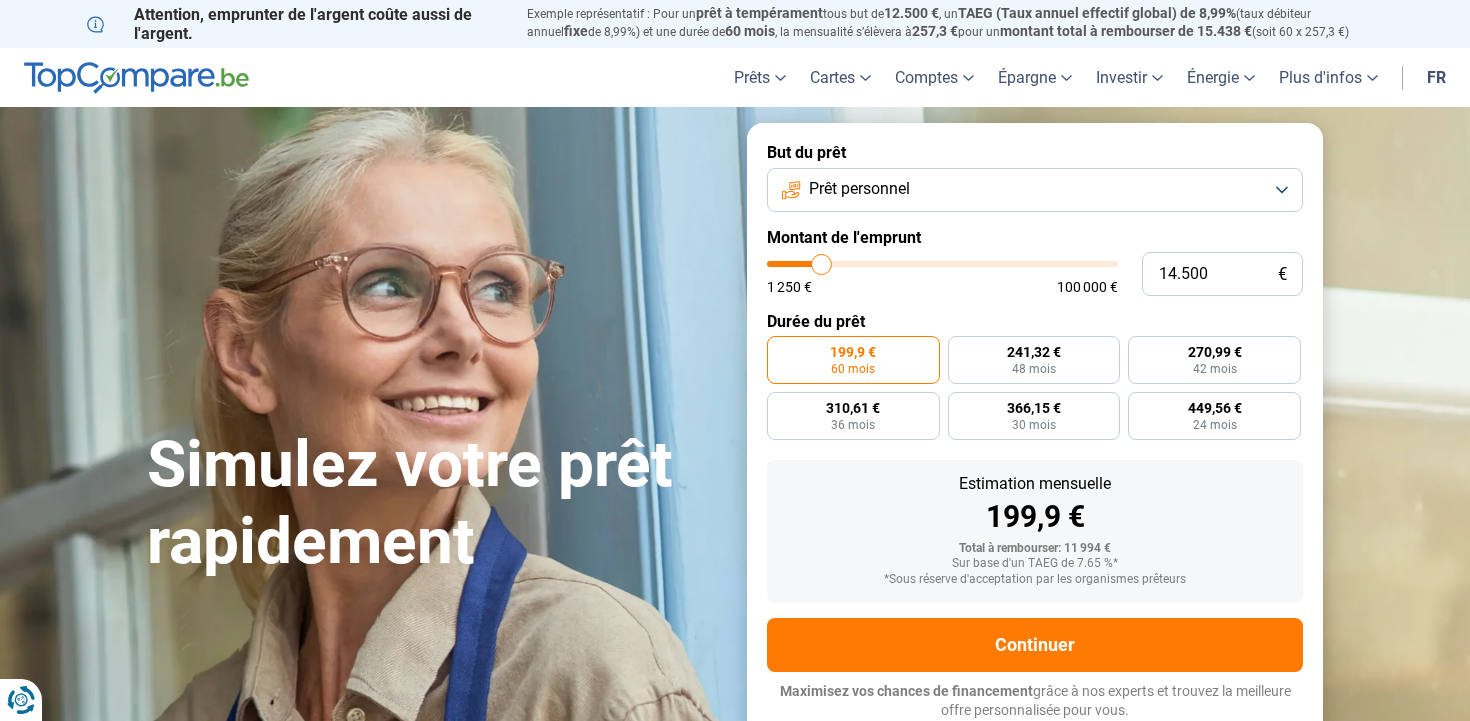 type on "14.750" 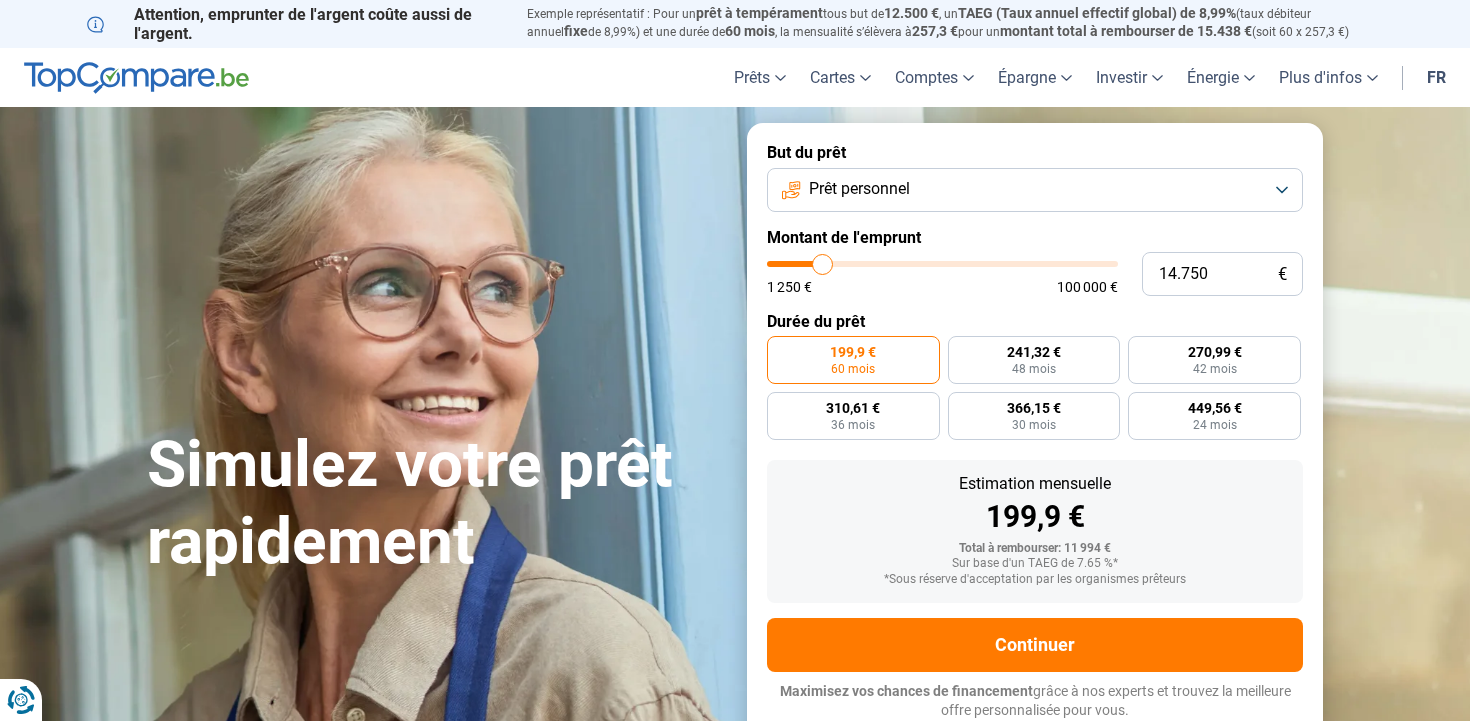 type on "15.000" 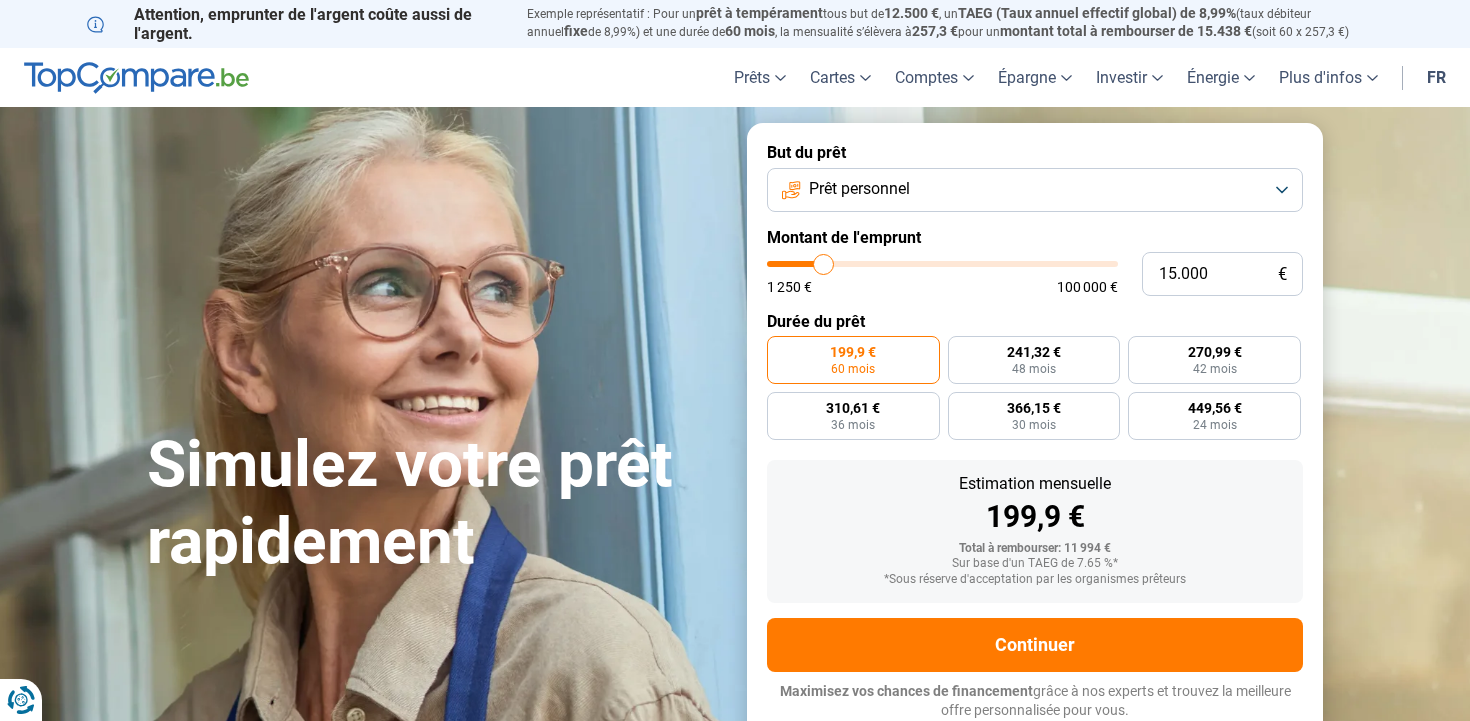 type on "15.250" 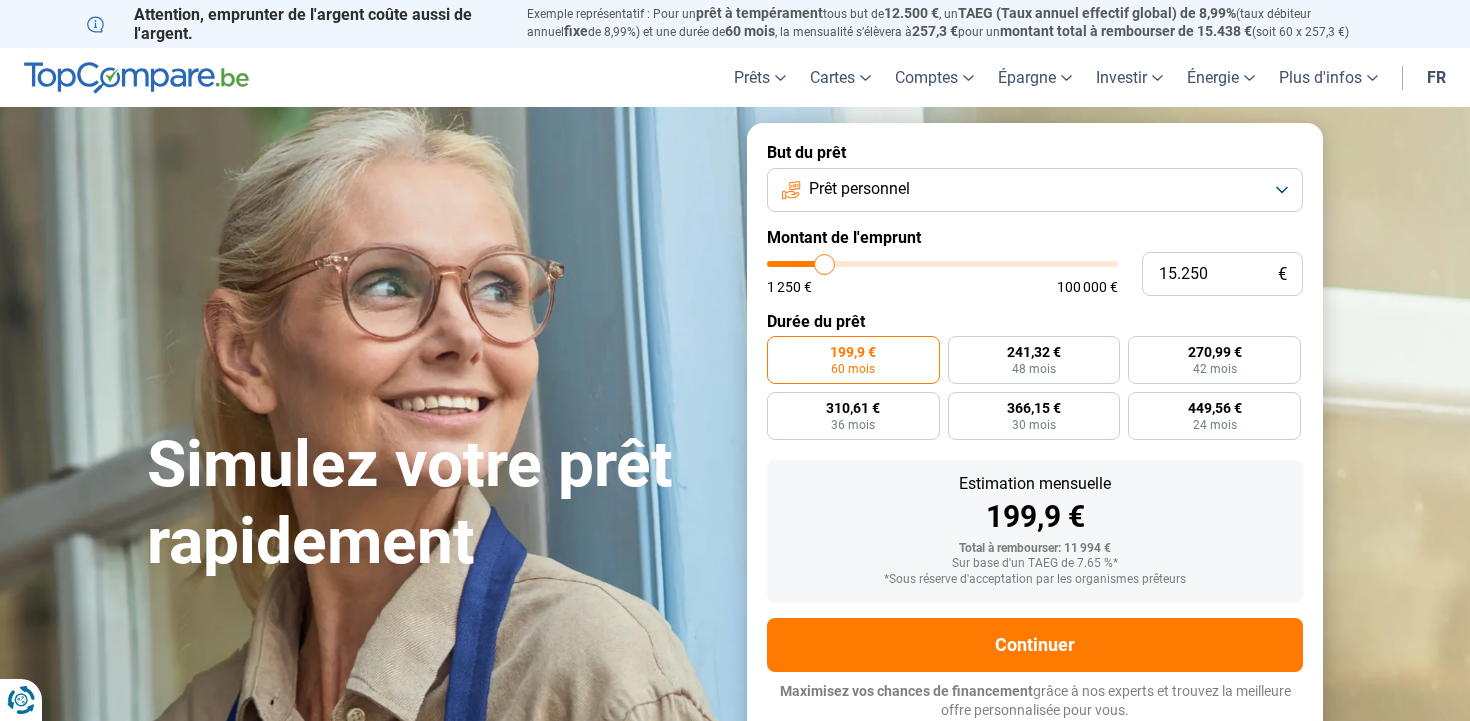type on "15.500" 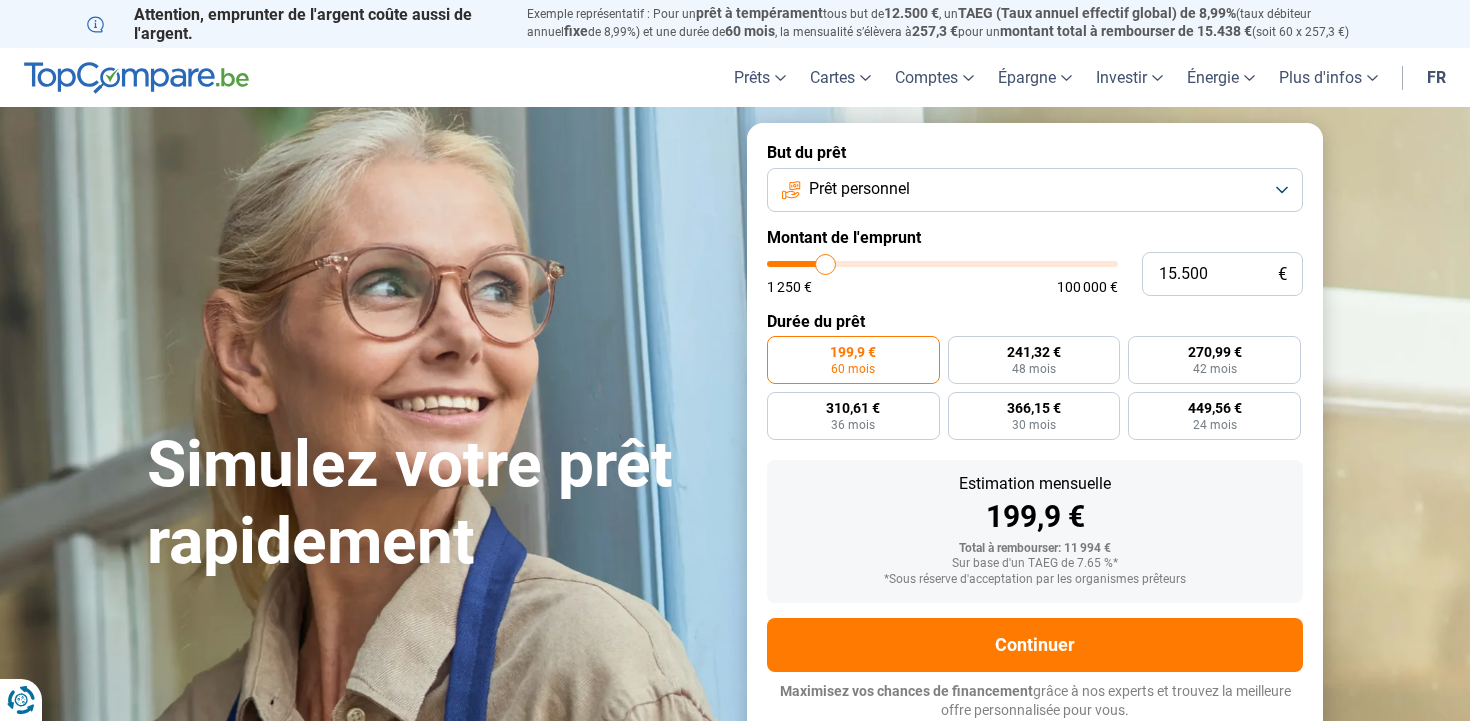 type on "15.750" 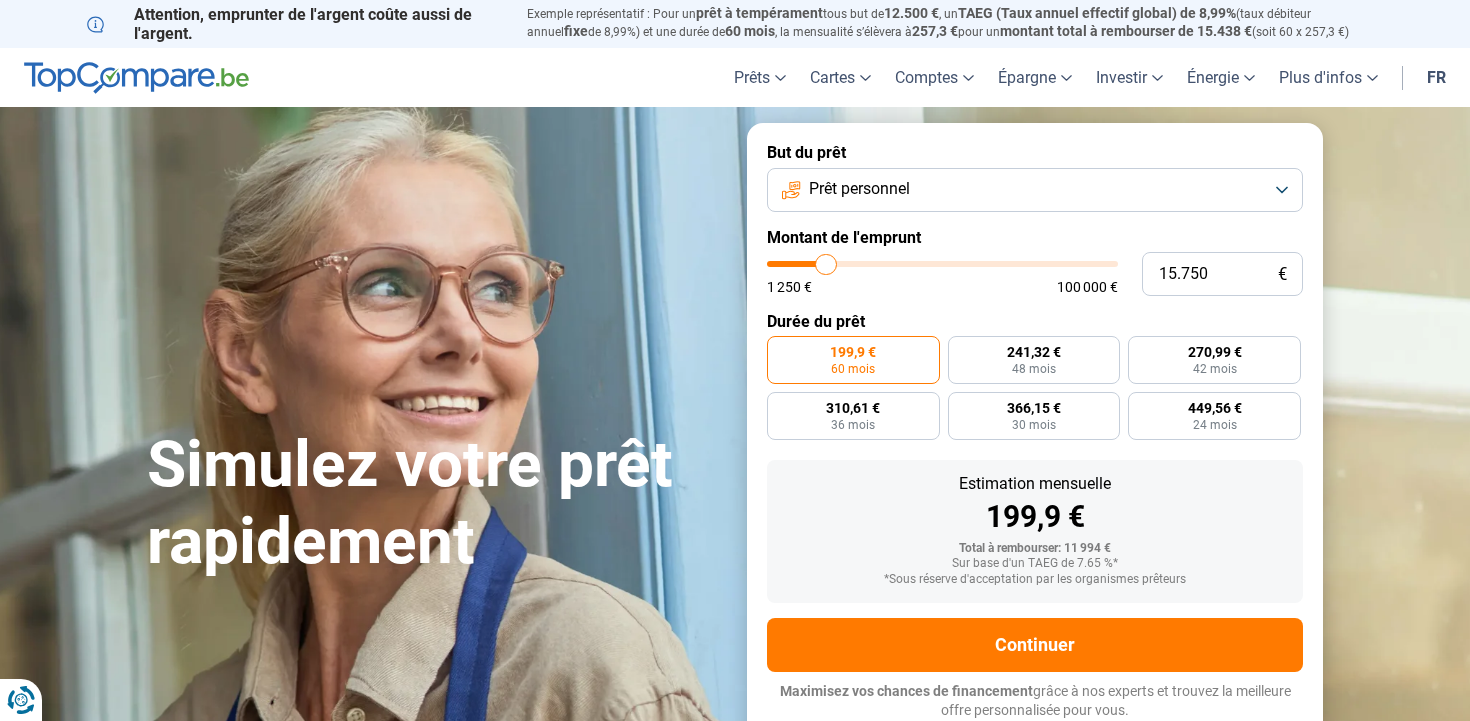 type on "16.000" 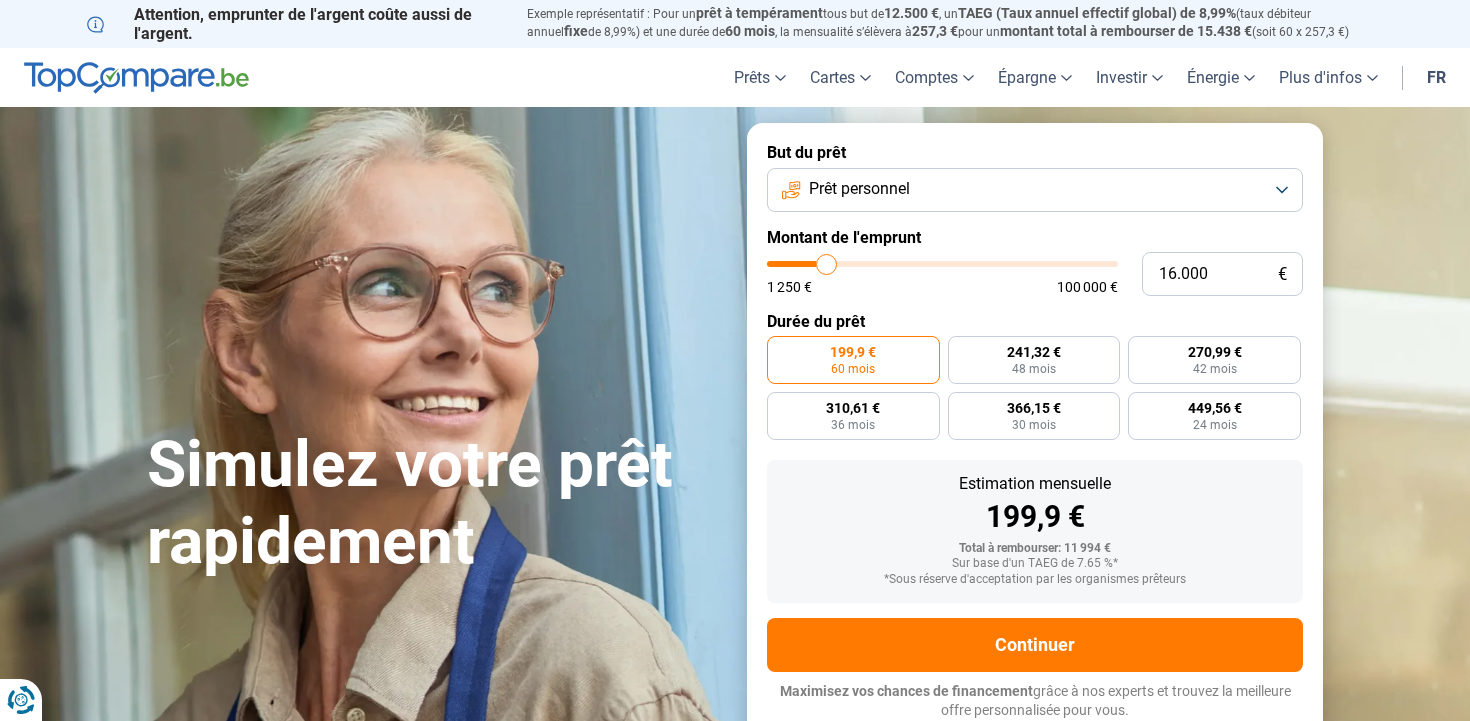 type on "16.250" 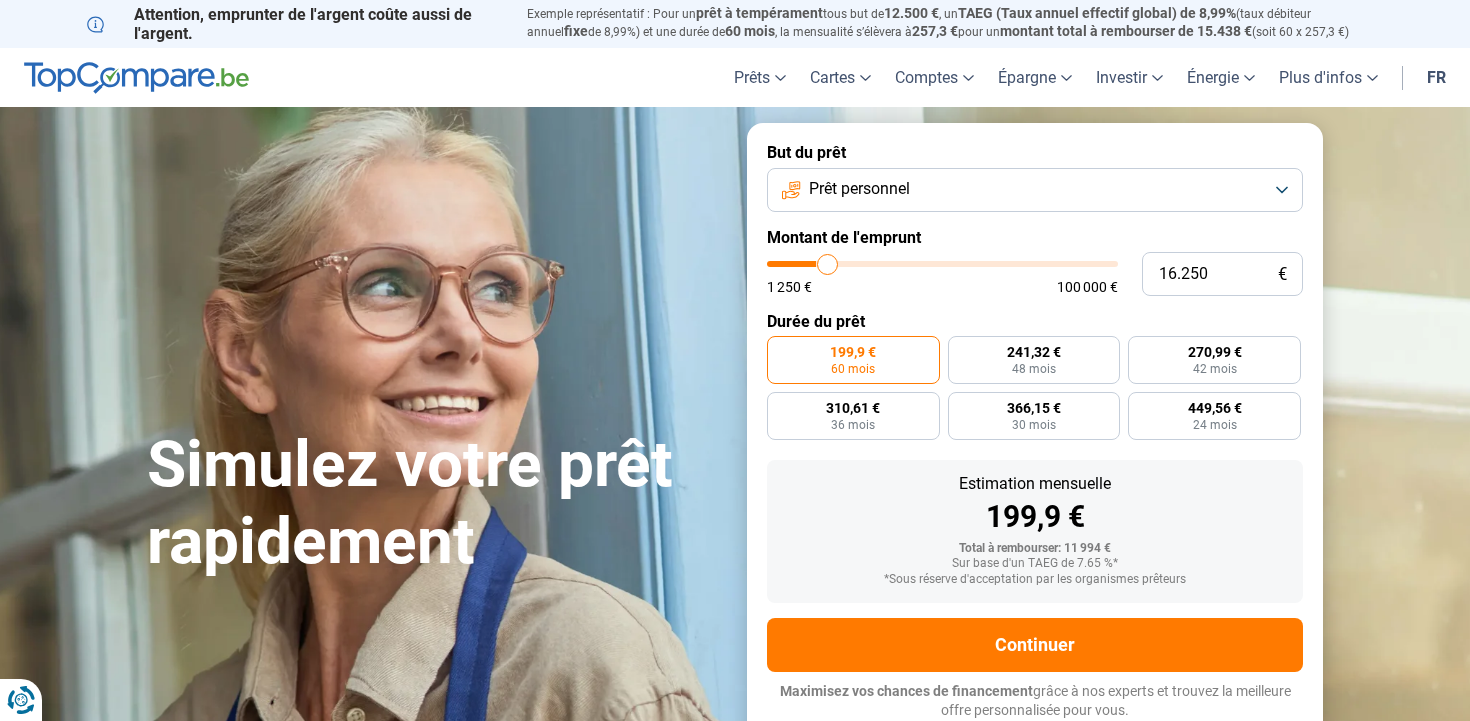 type on "16.500" 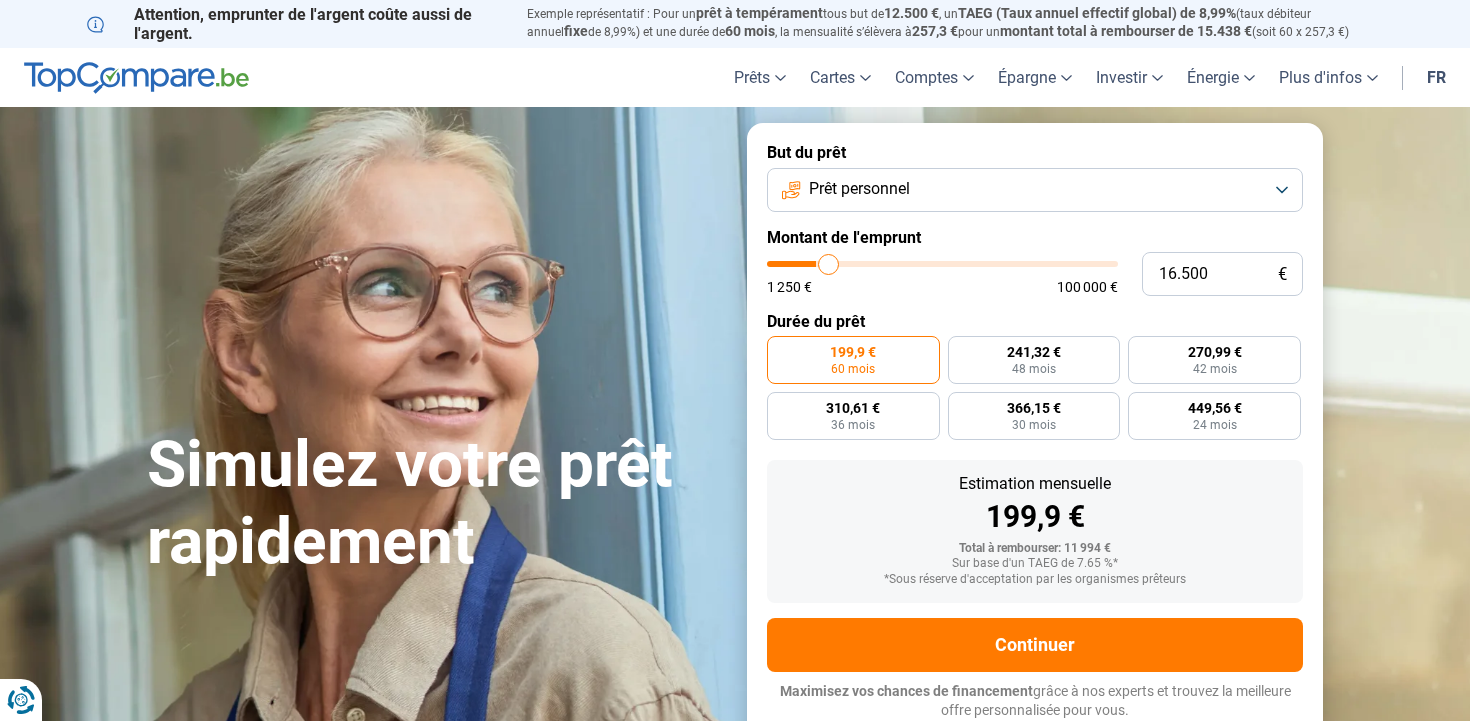 type on "16.750" 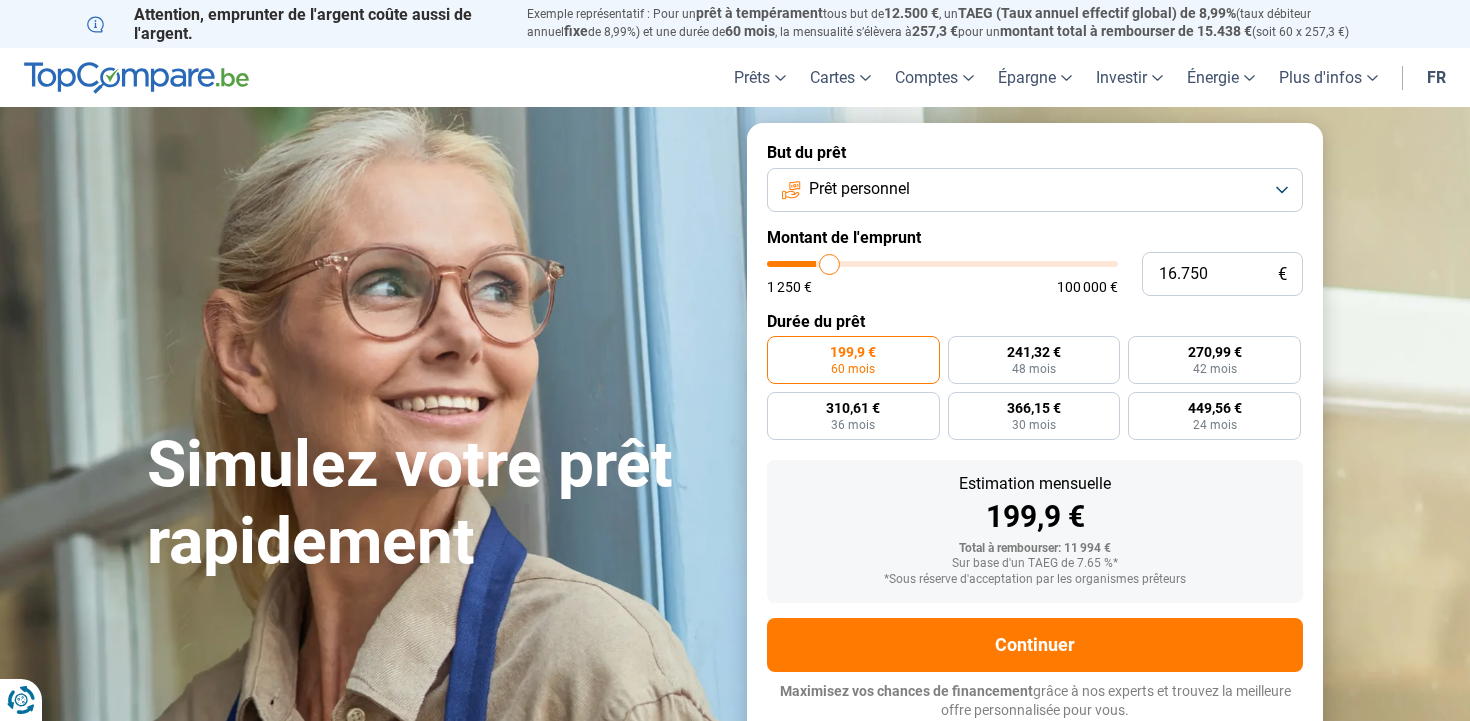 type on "17.000" 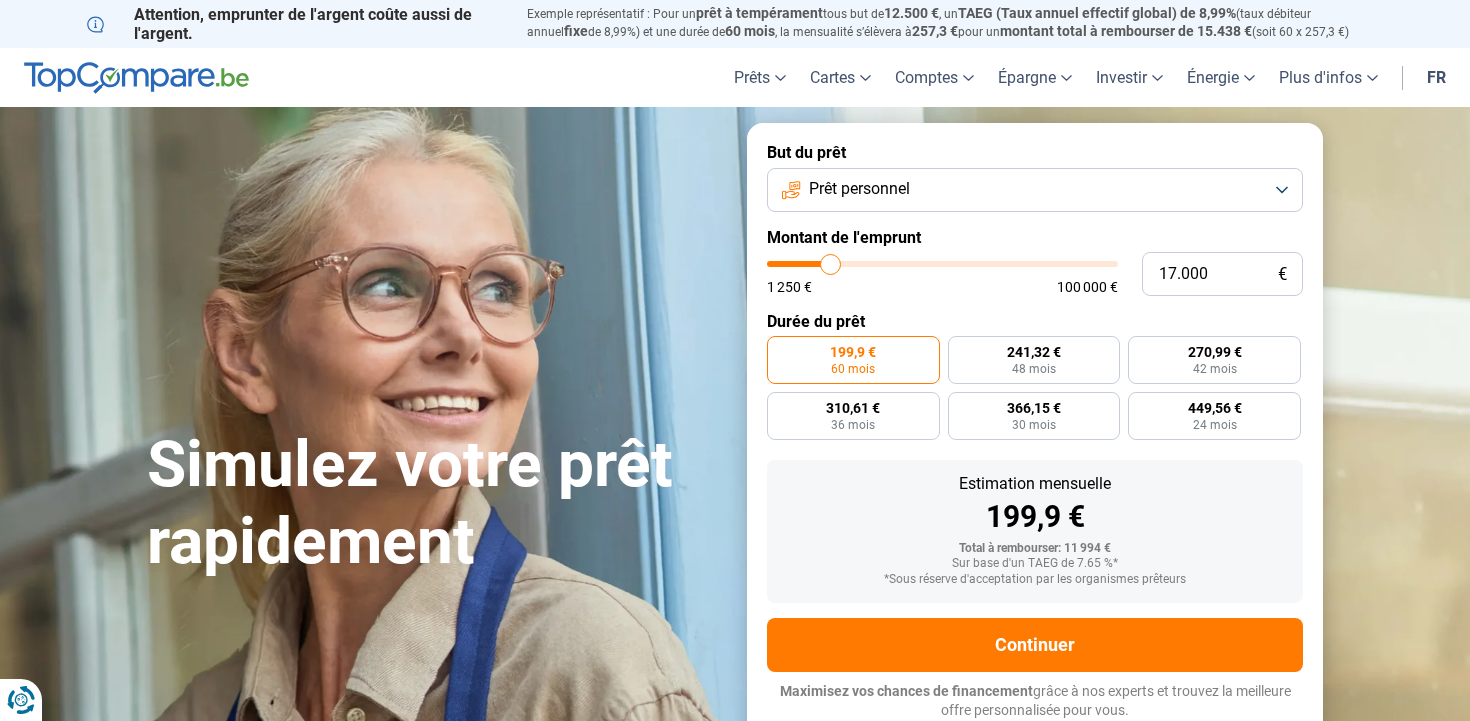 type on "17.250" 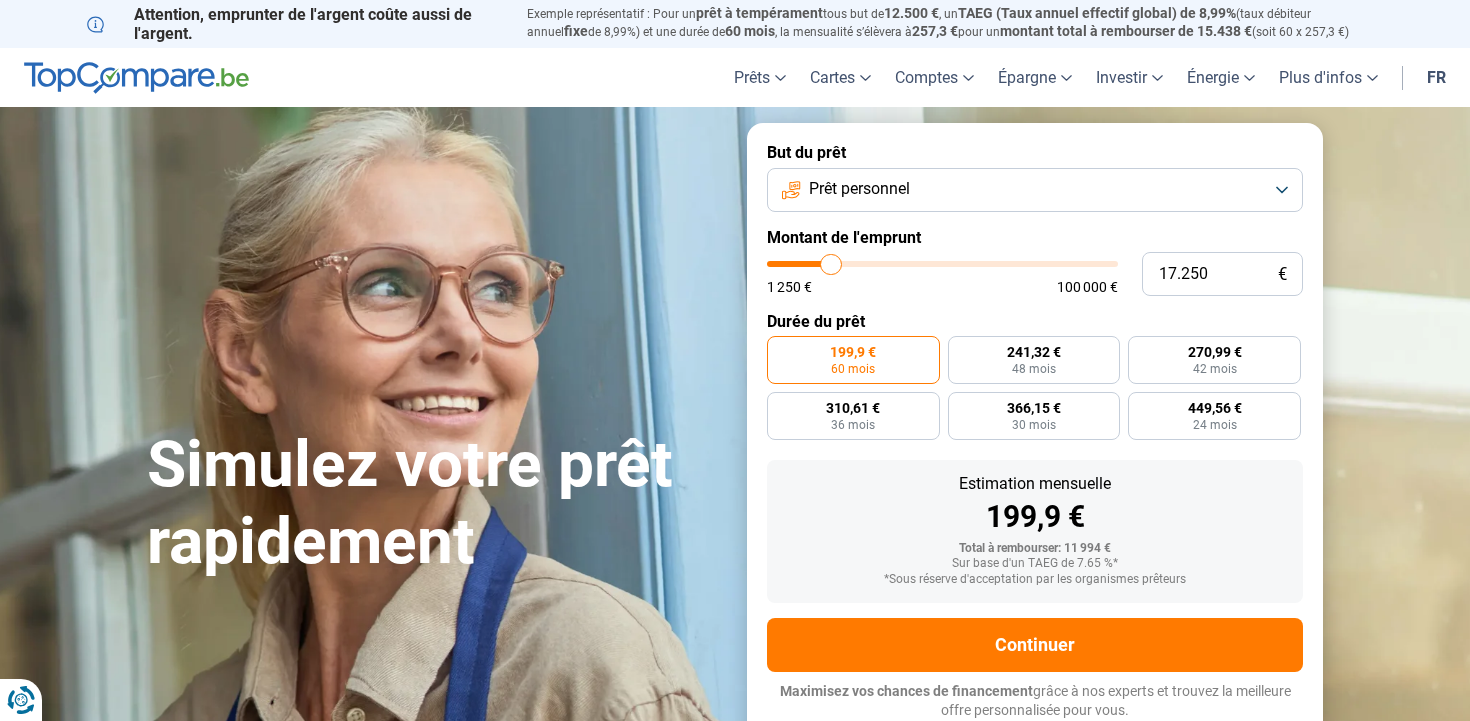 type on "17.500" 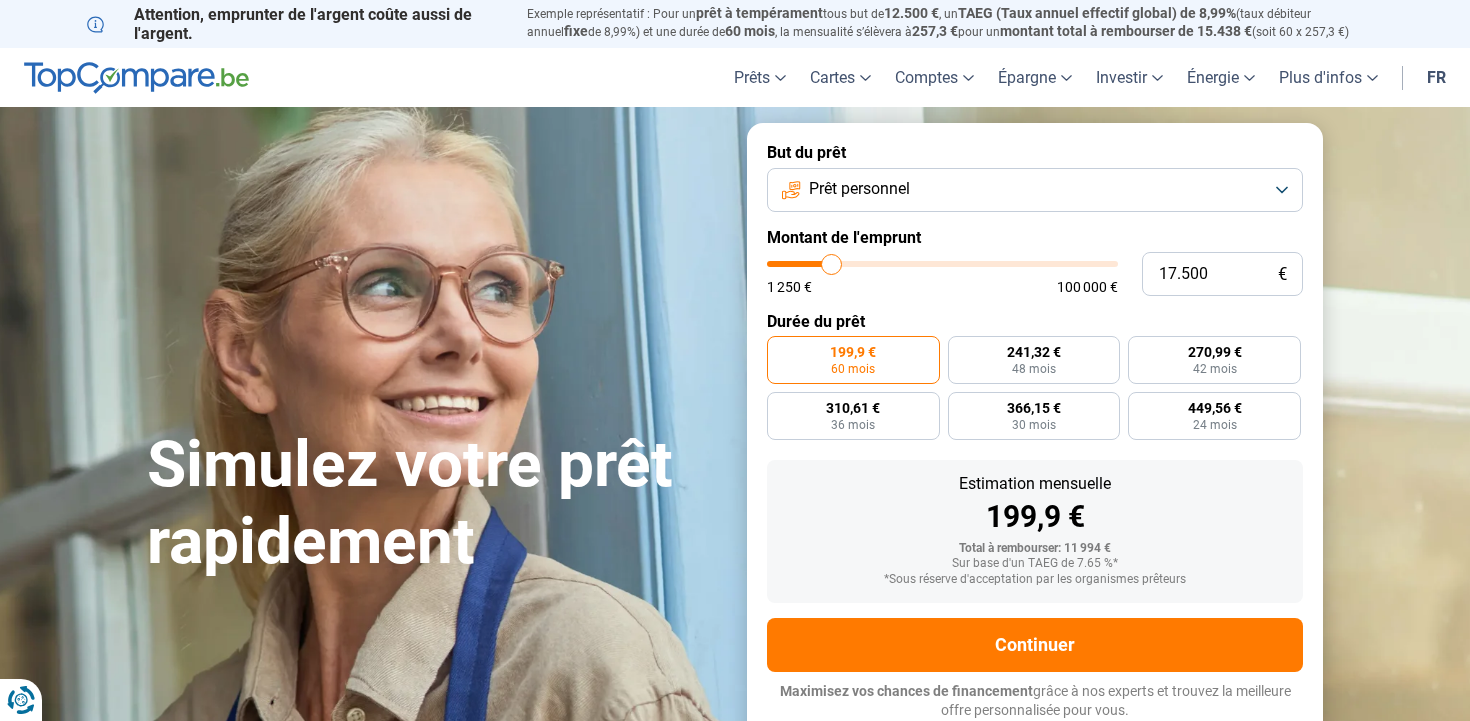 type on "17.750" 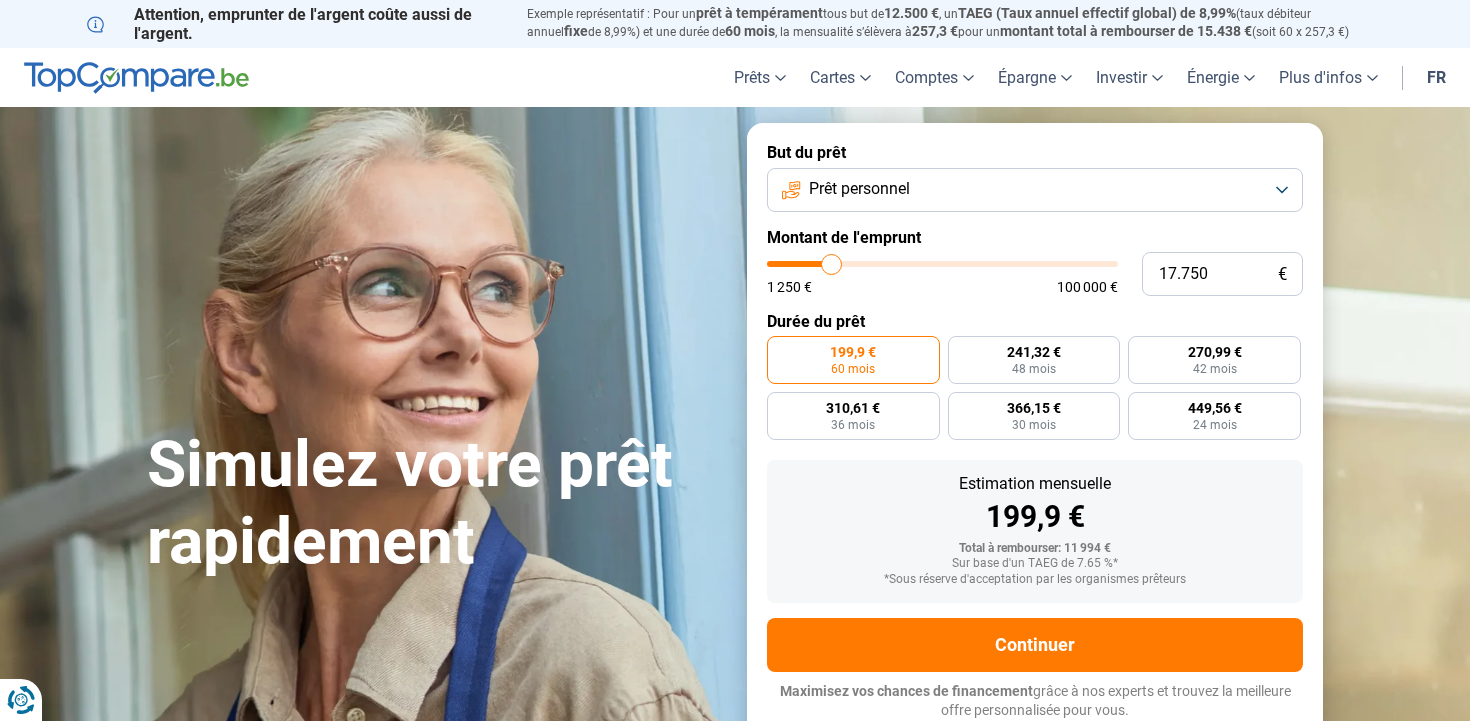 type on "17750" 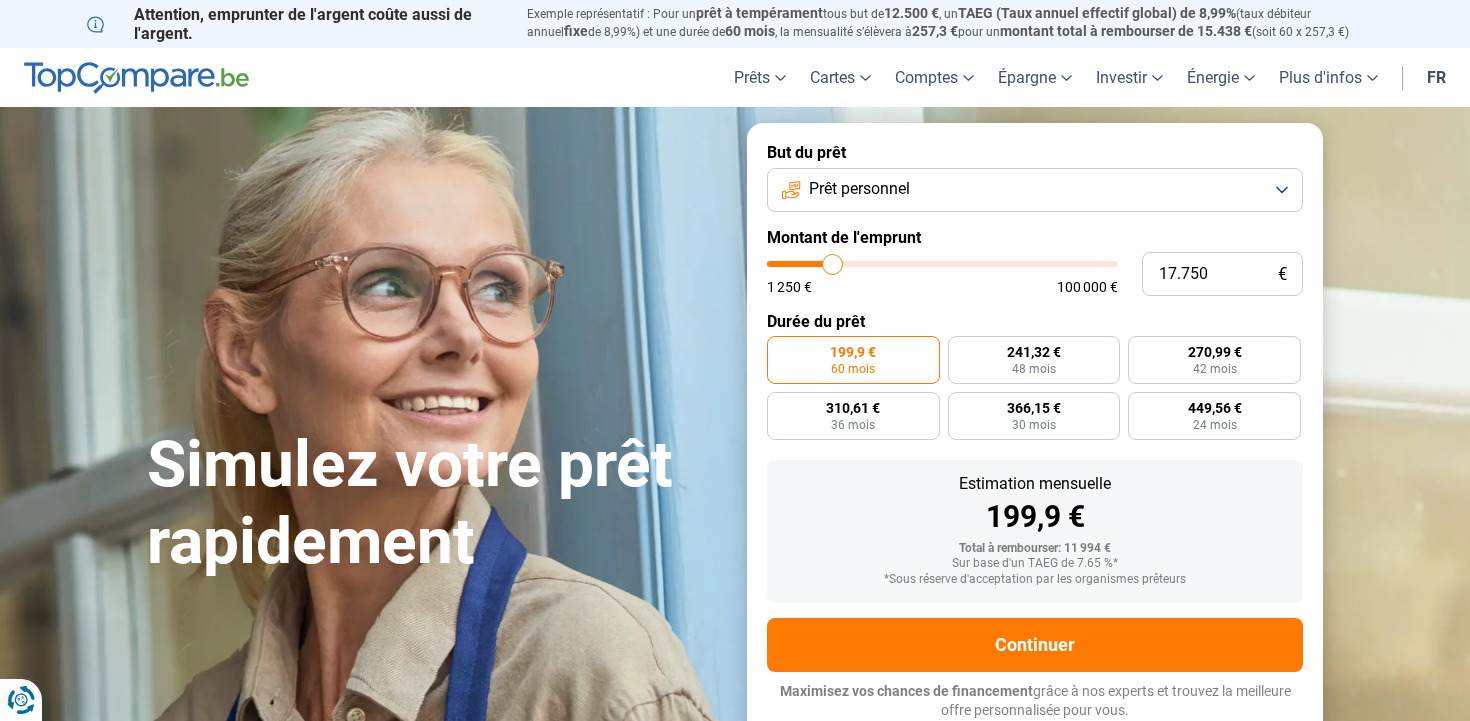 type on "18.000" 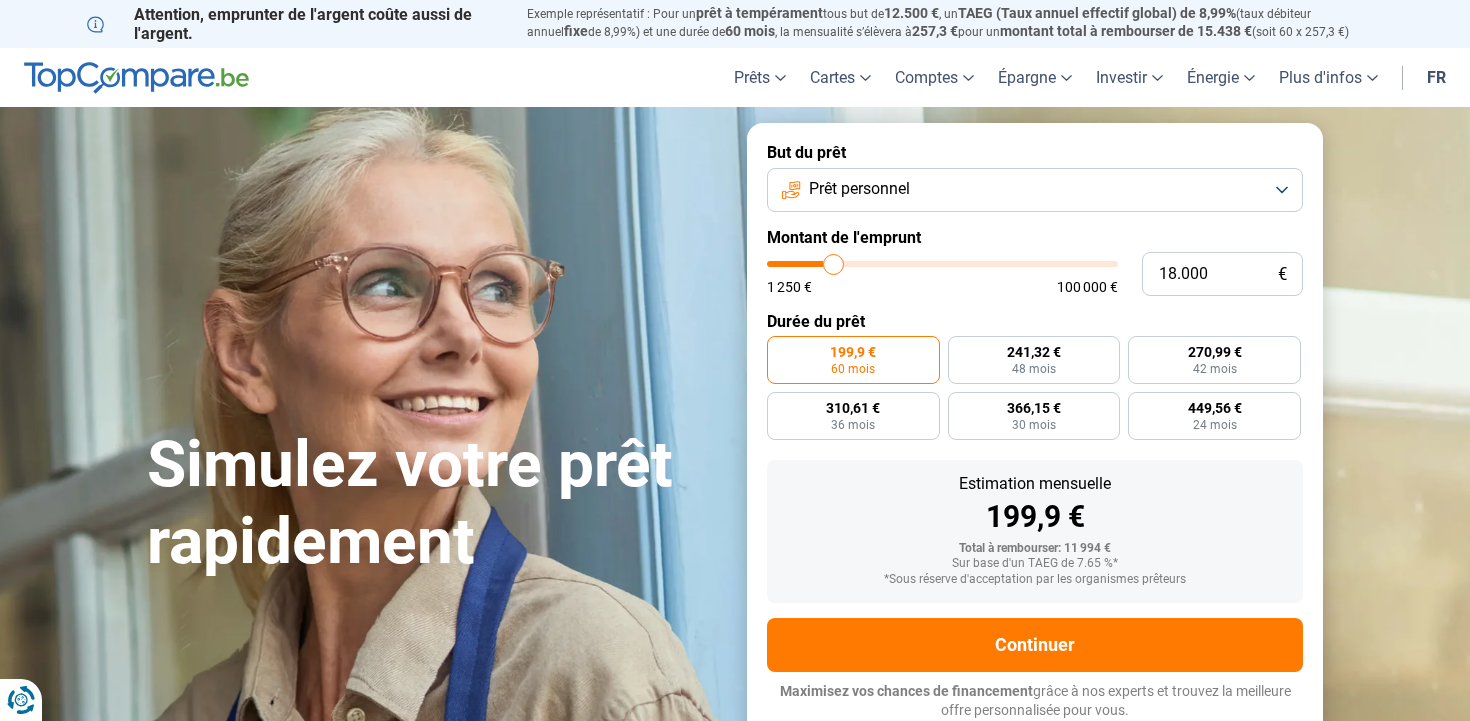 type on "18.250" 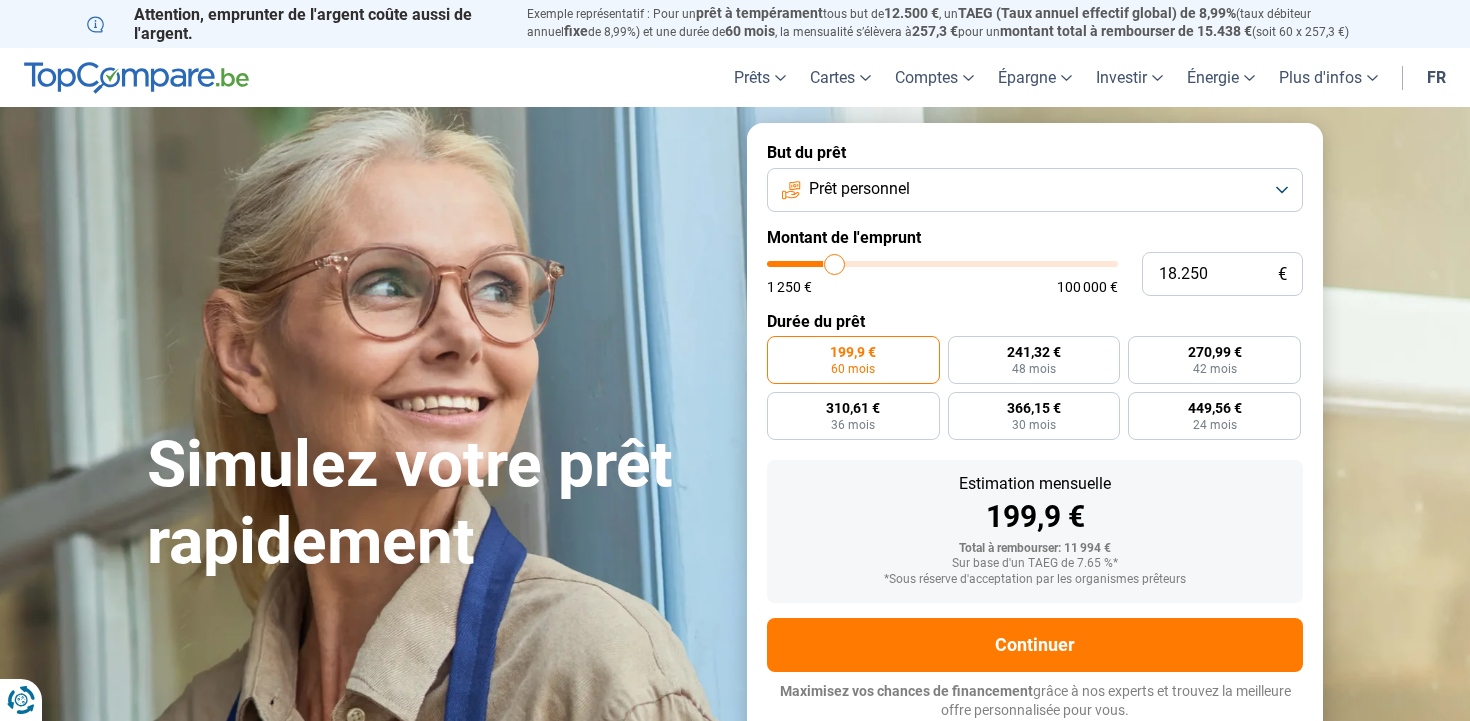 type on "18.500" 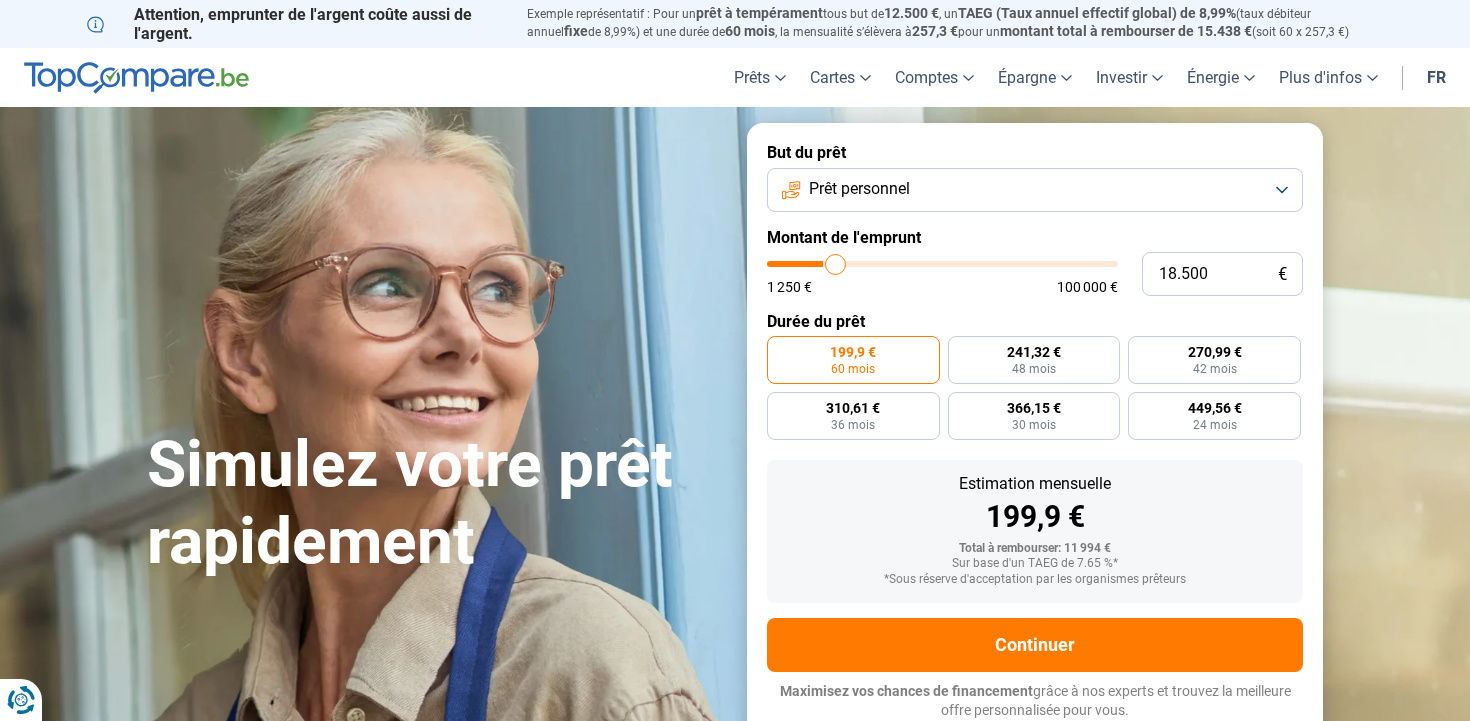 type on "18.750" 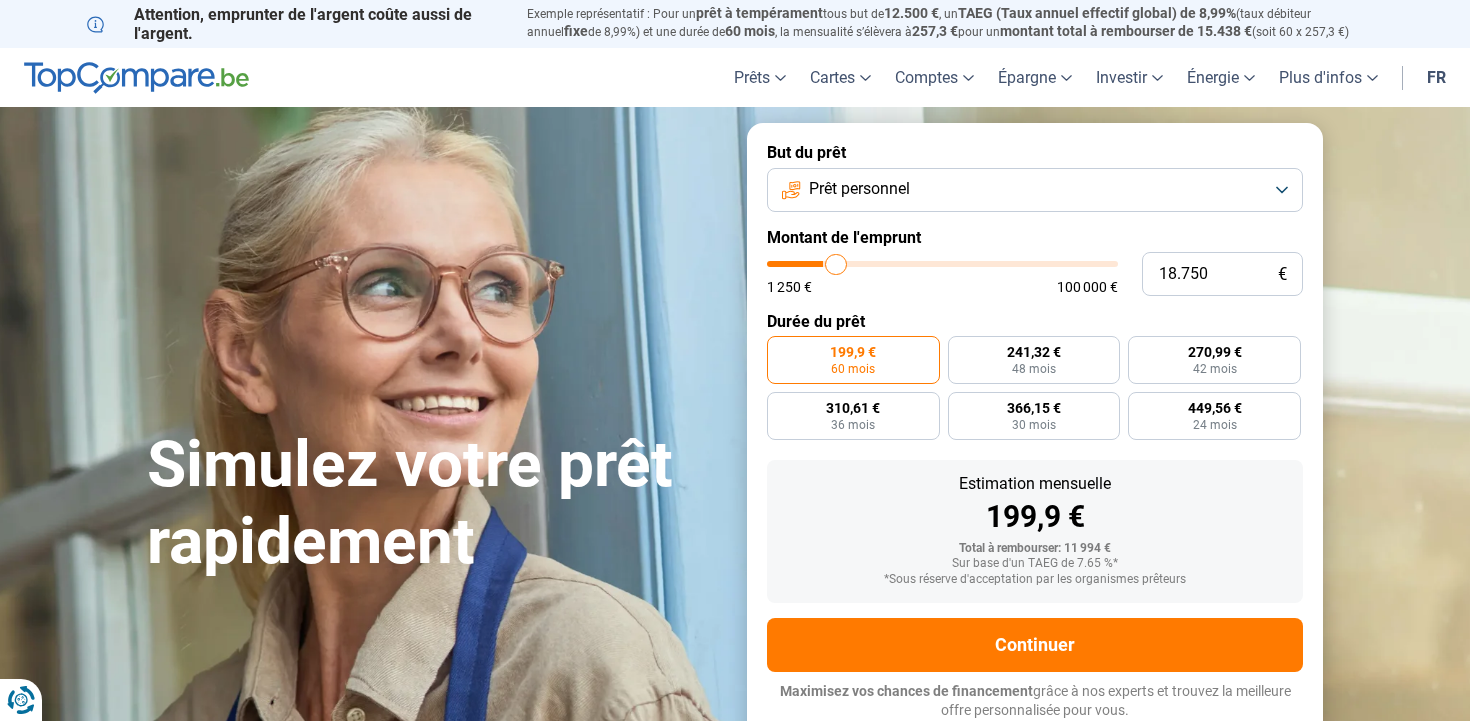 type on "19.000" 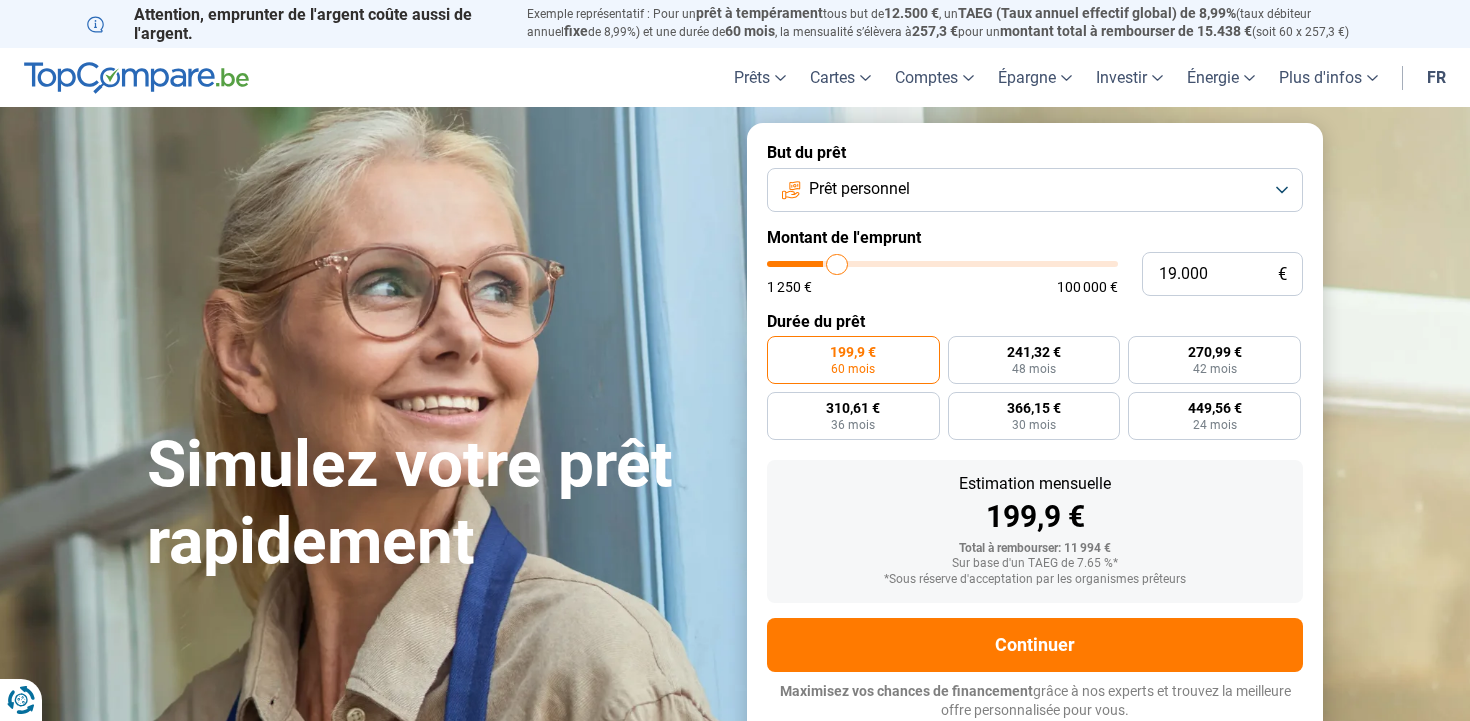 type on "19.250" 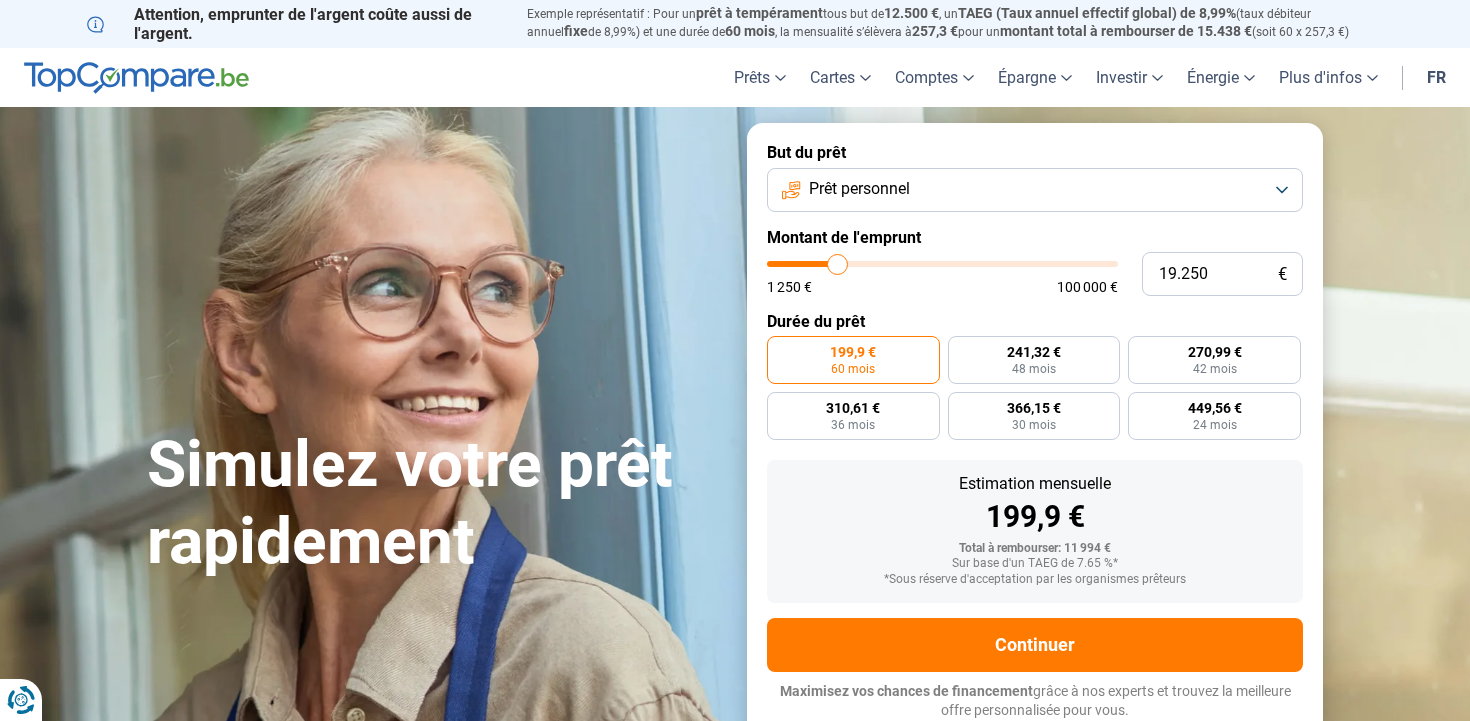 type on "19.500" 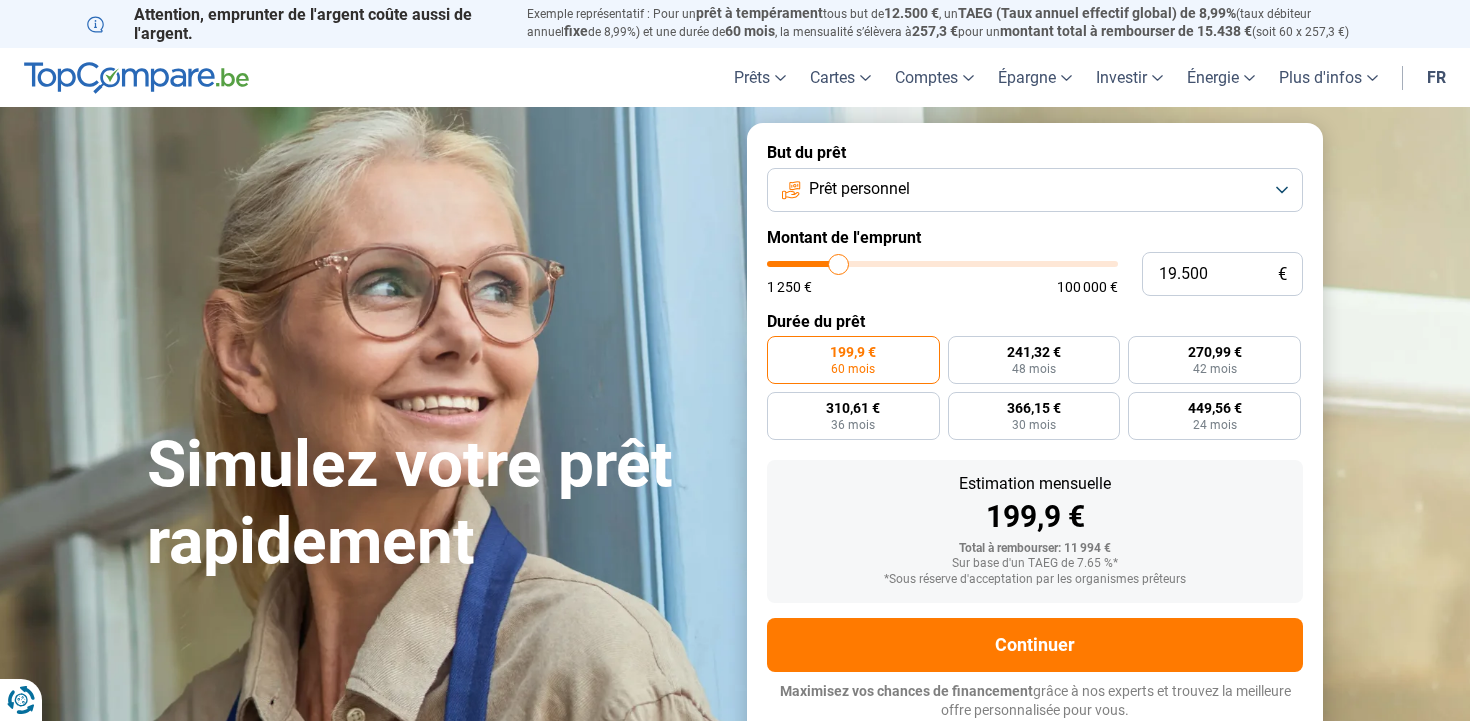 type on "19.750" 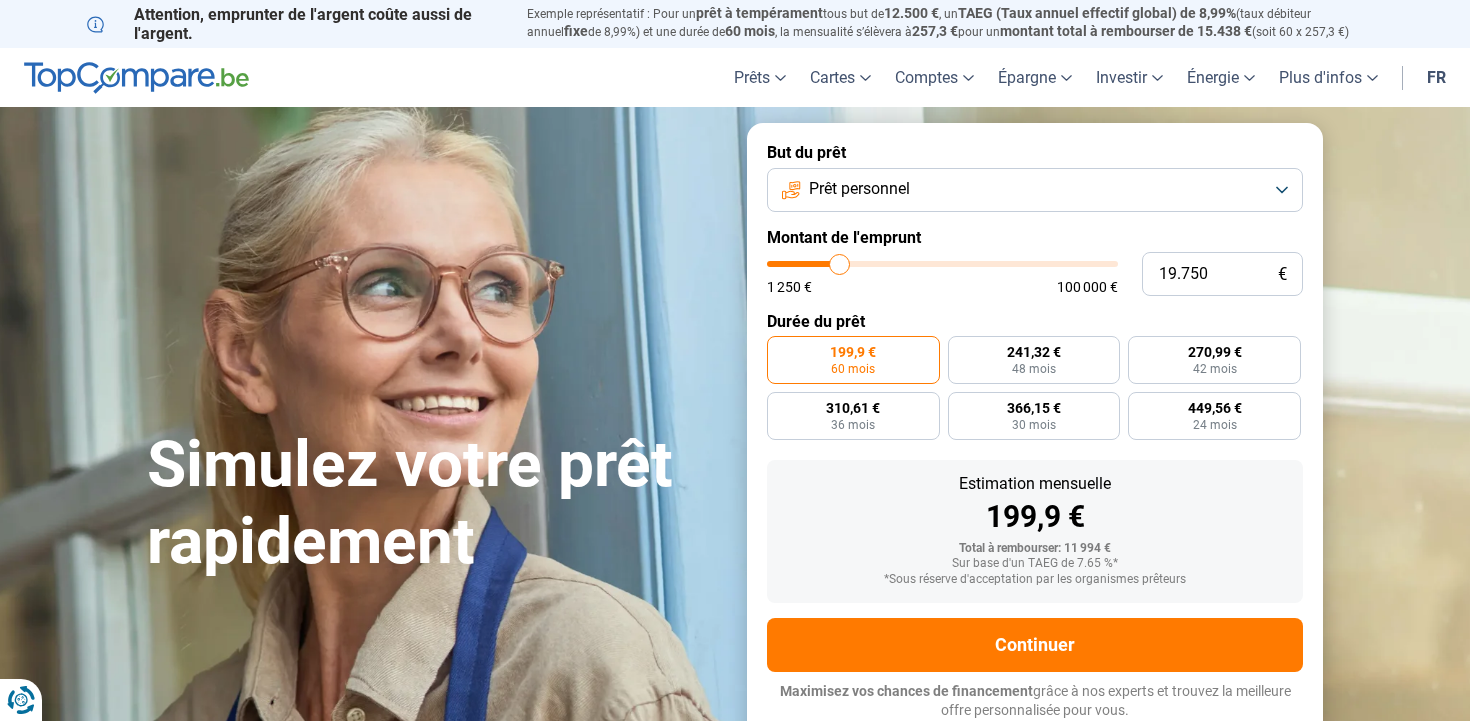 type on "20.000" 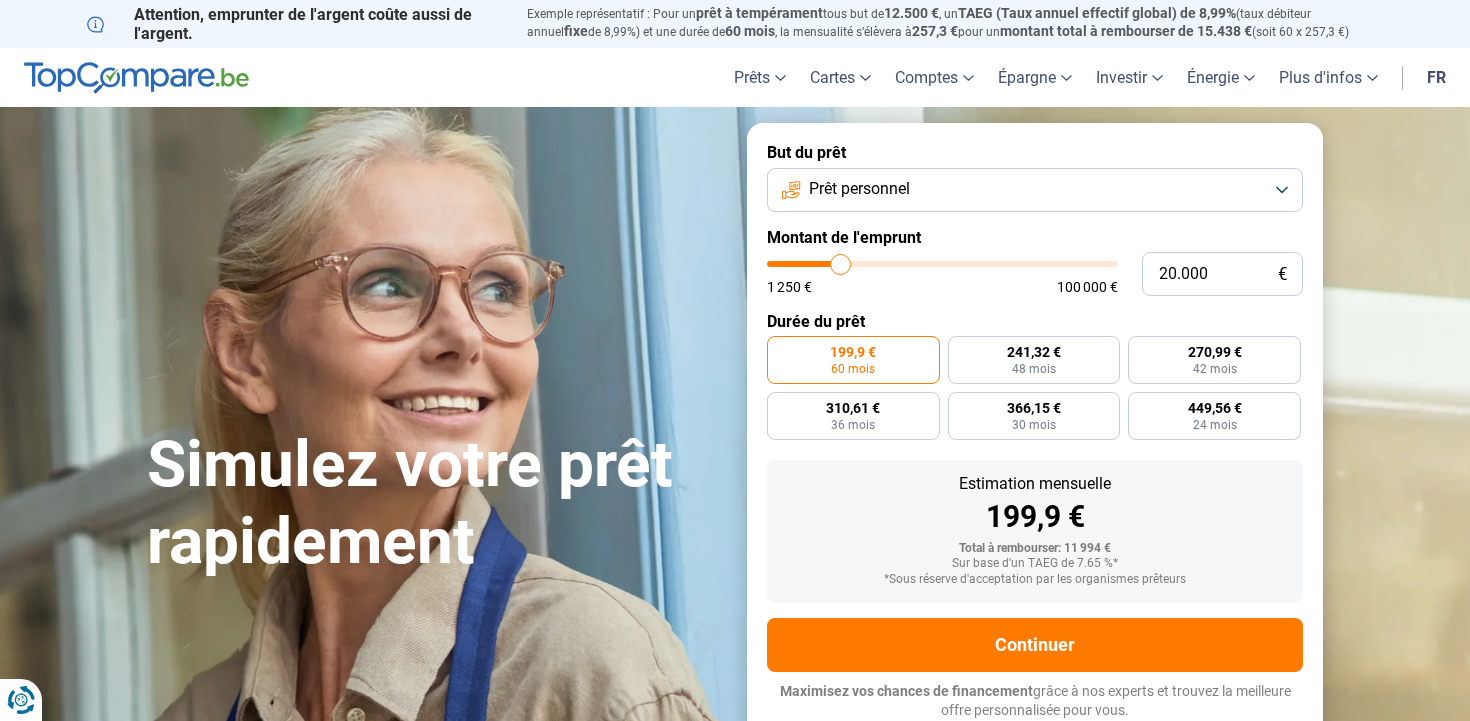type on "20.250" 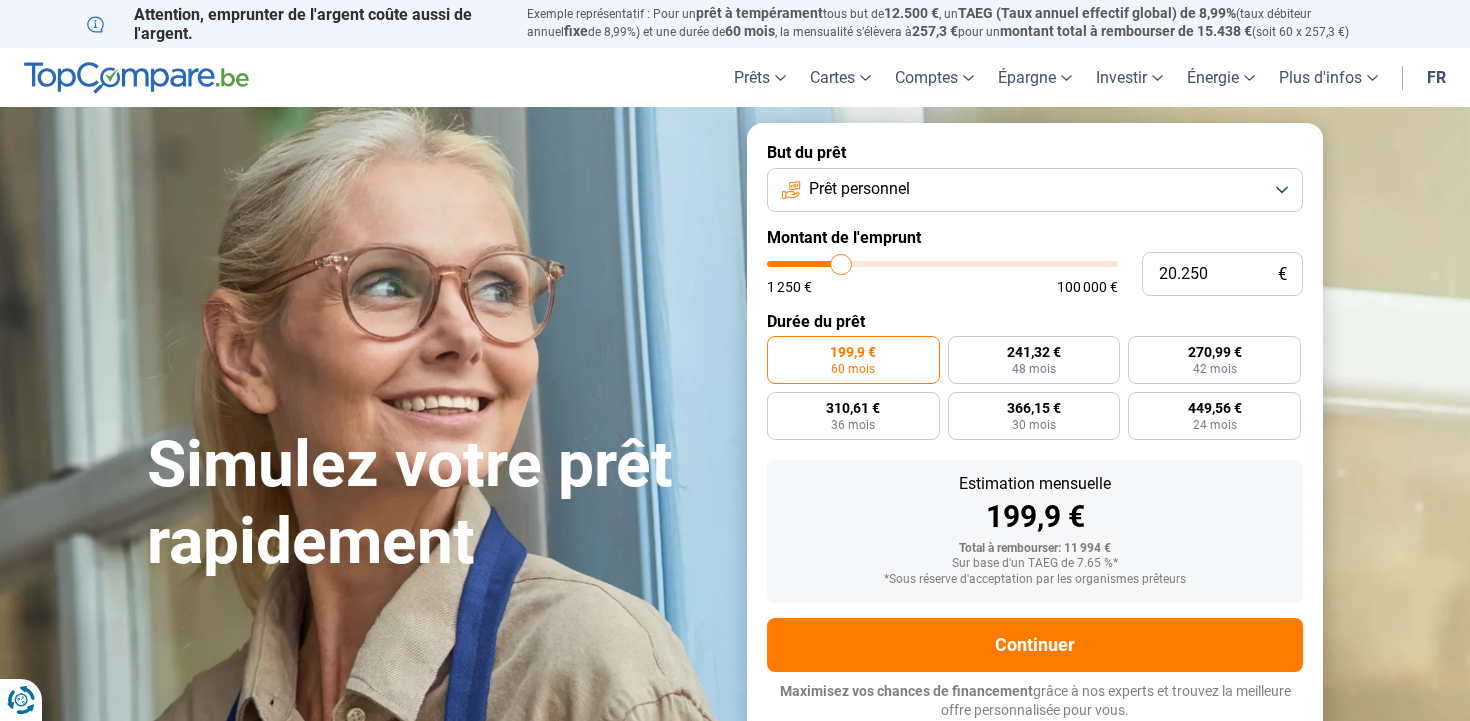 type on "20.500" 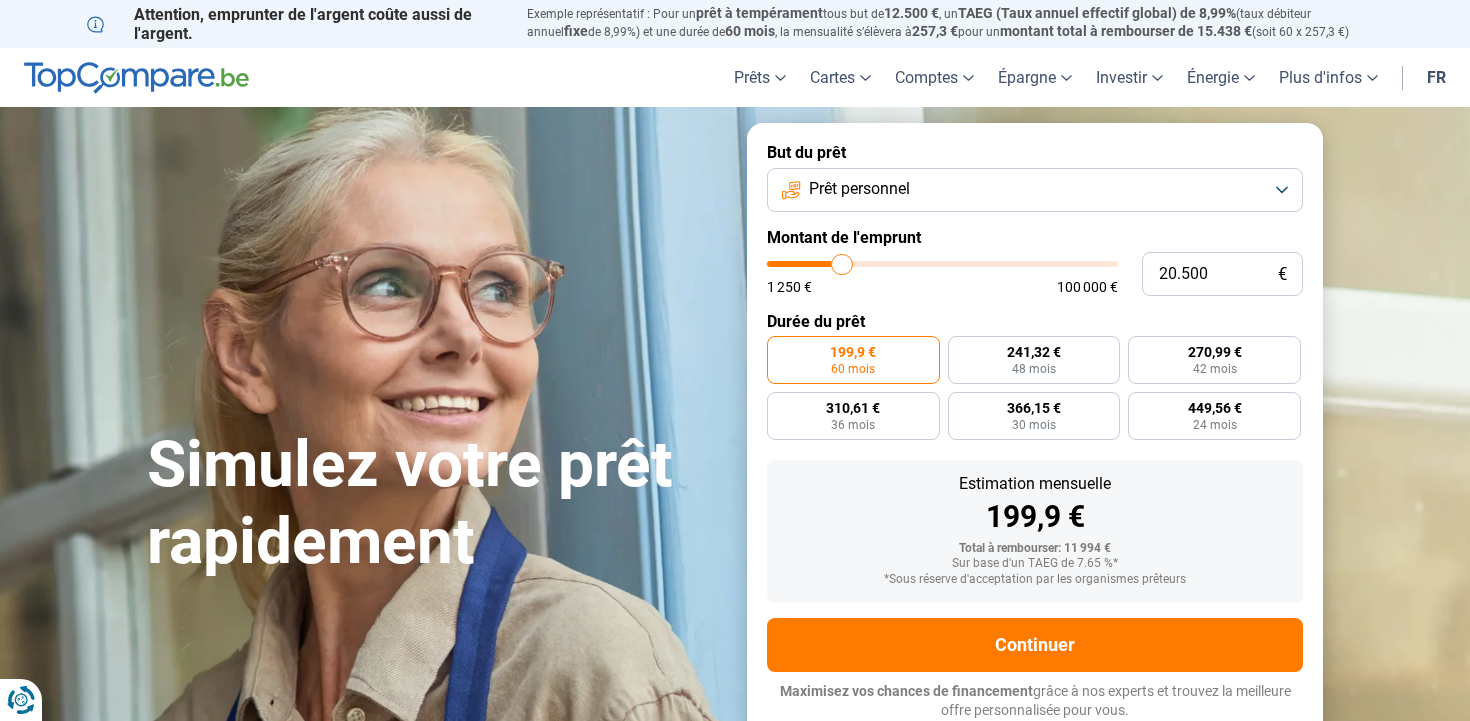 type on "20.750" 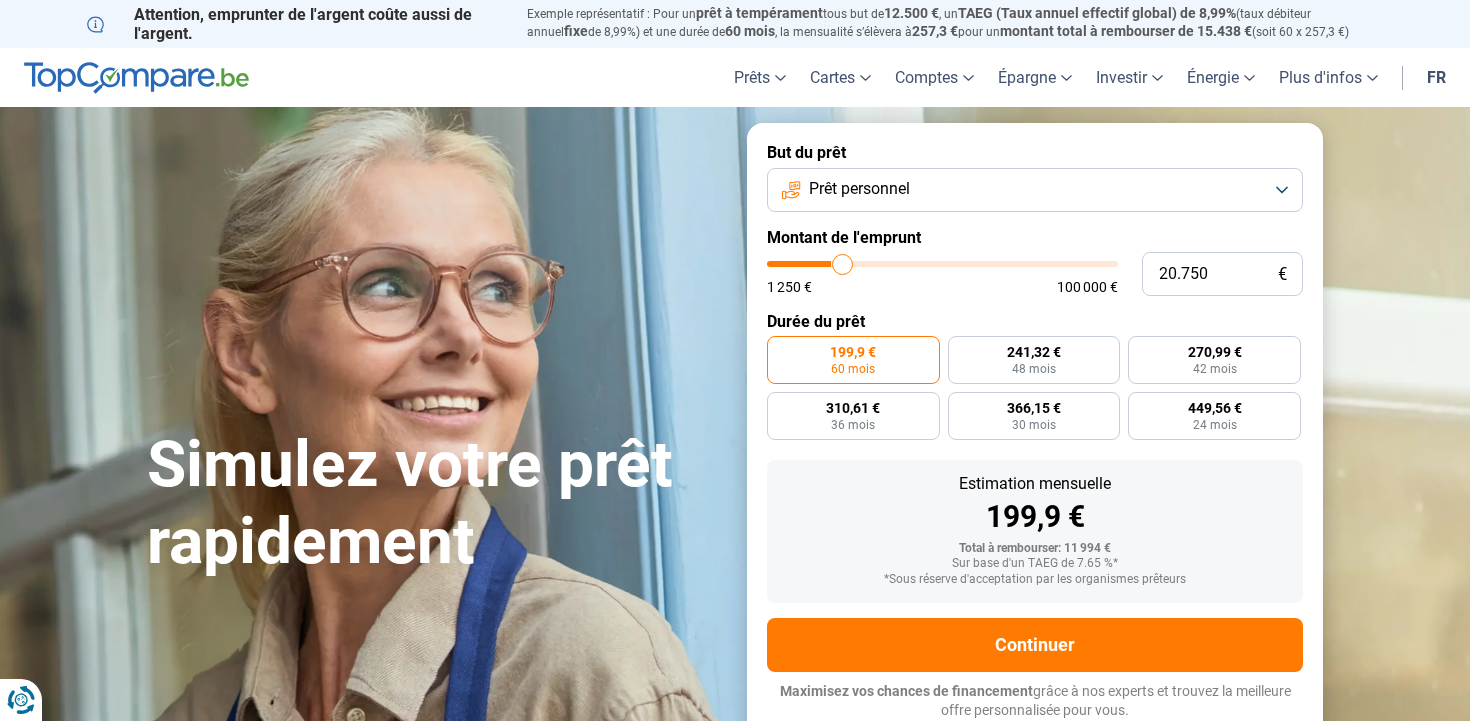 type on "21.000" 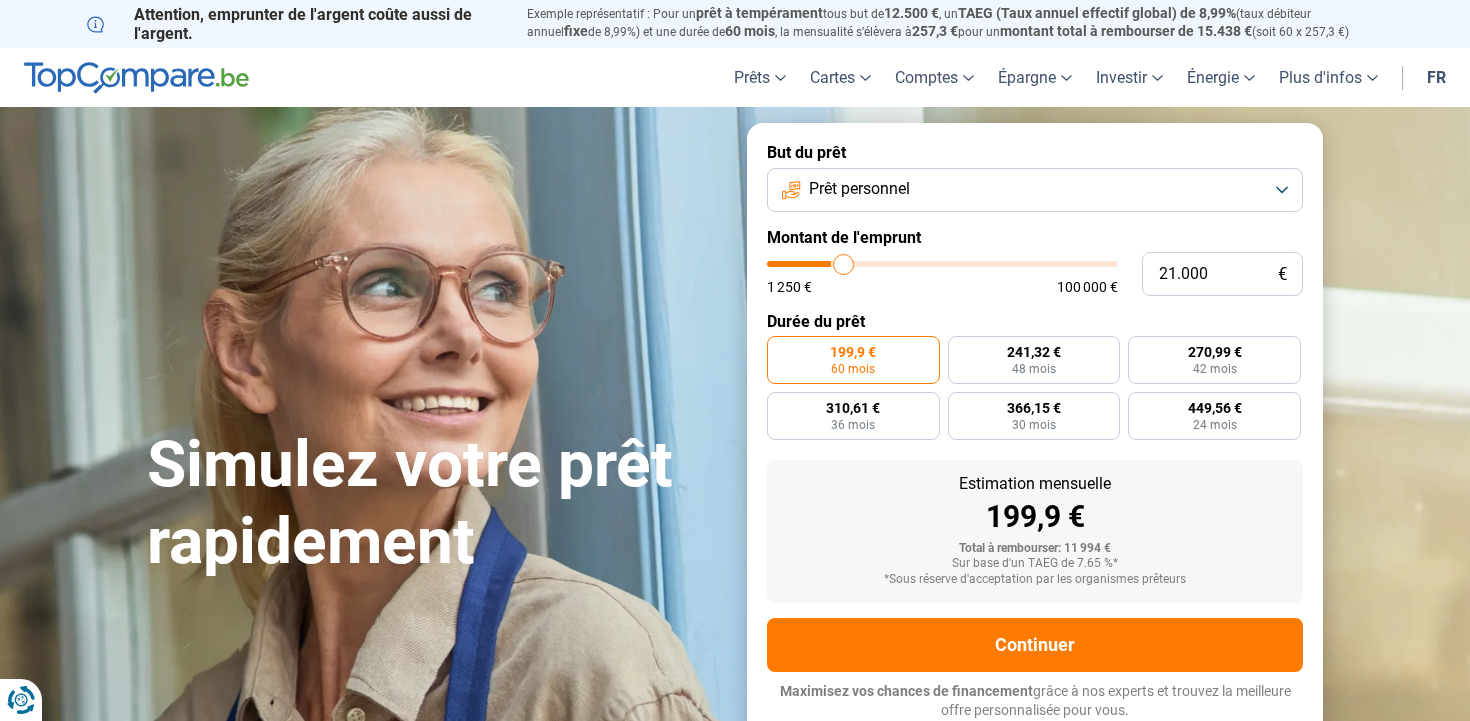 type on "21.250" 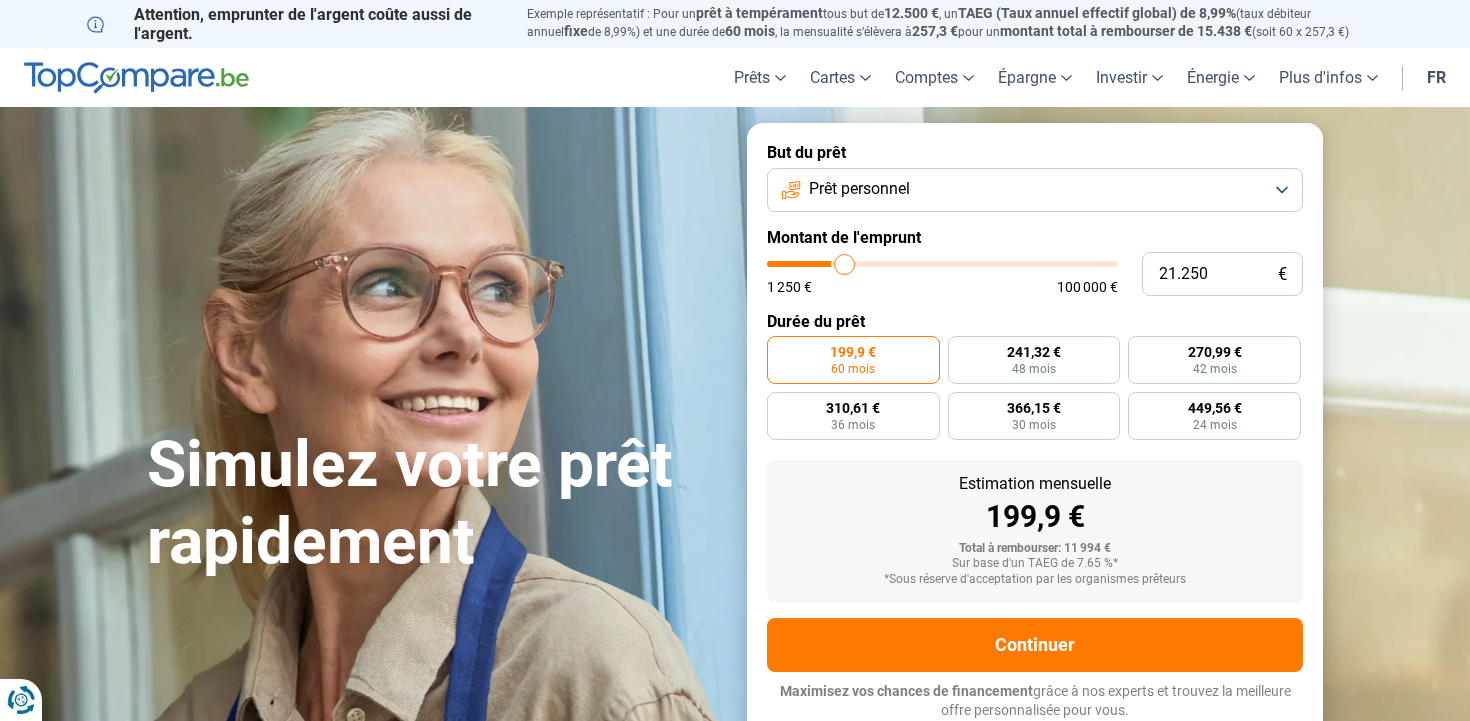 type on "21.500" 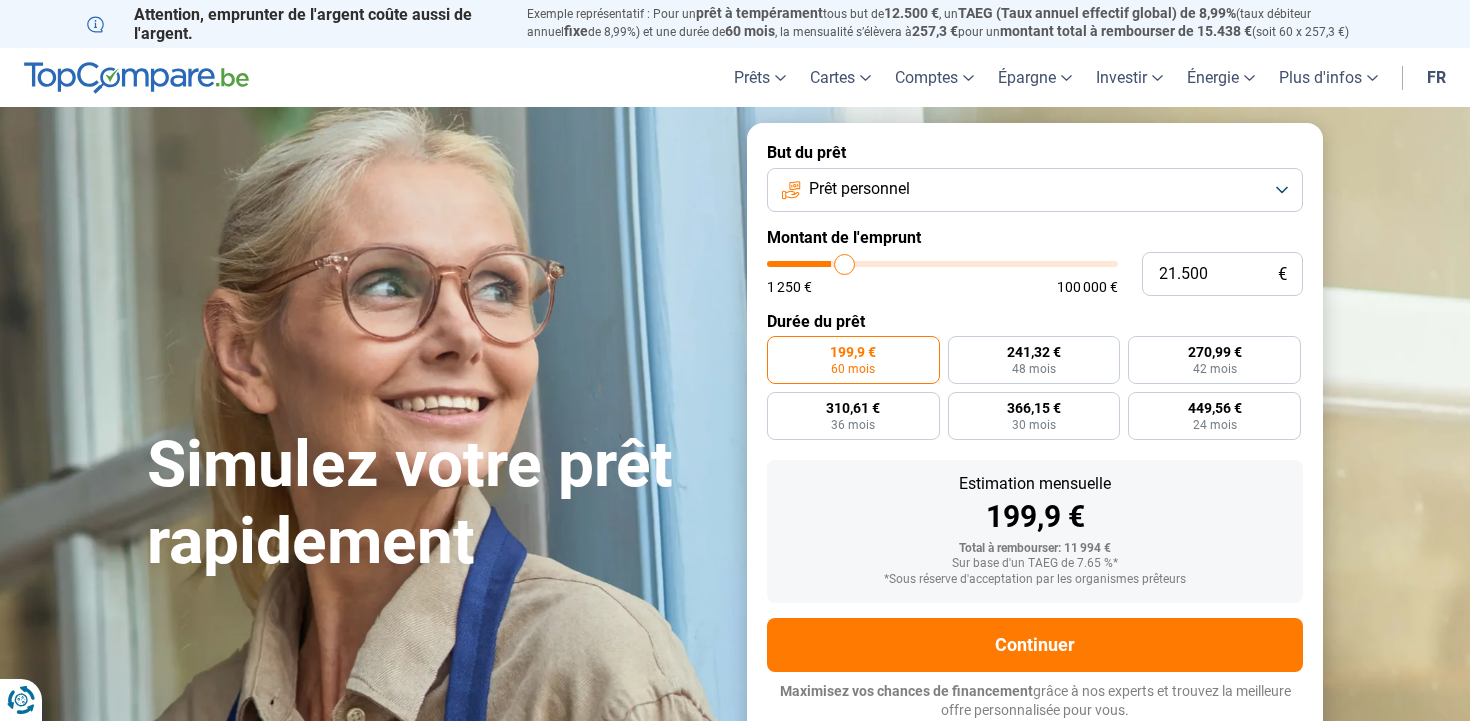 type on "21500" 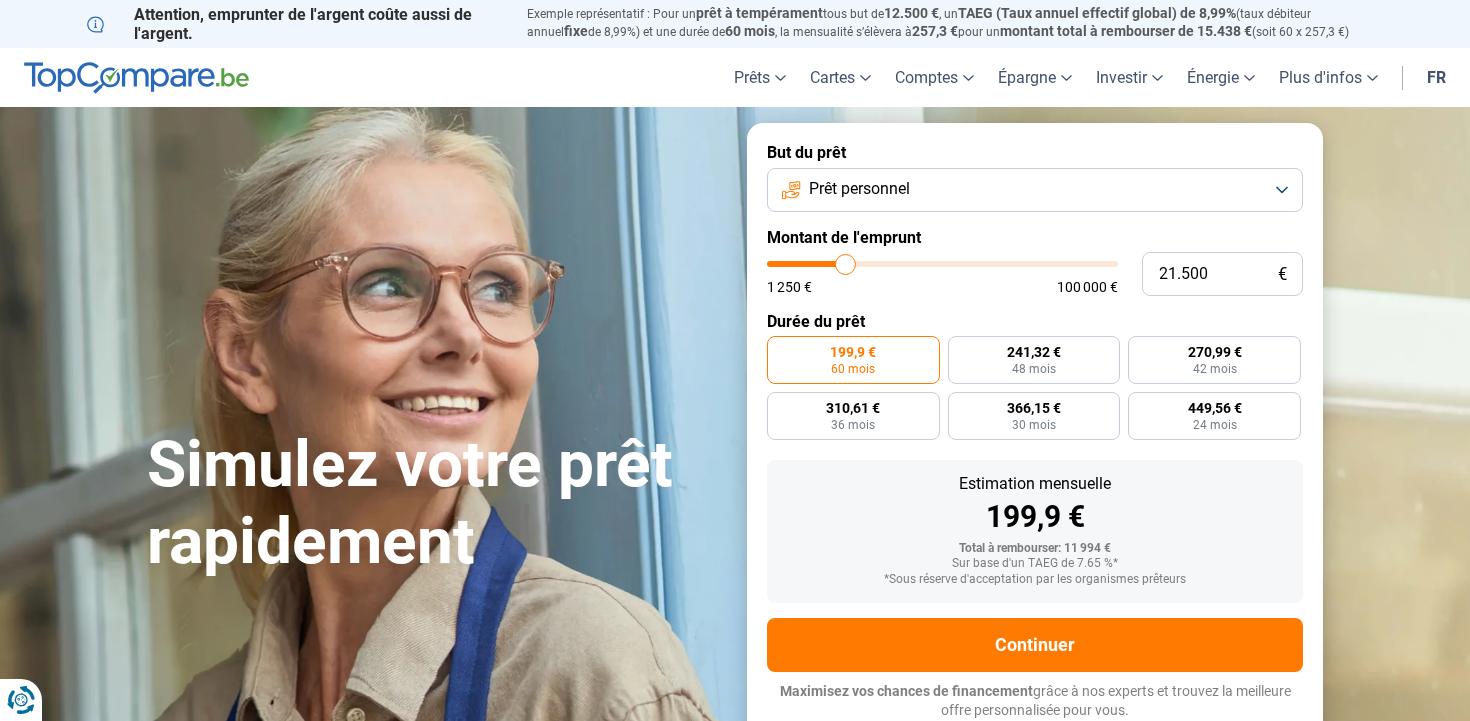 type on "21.750" 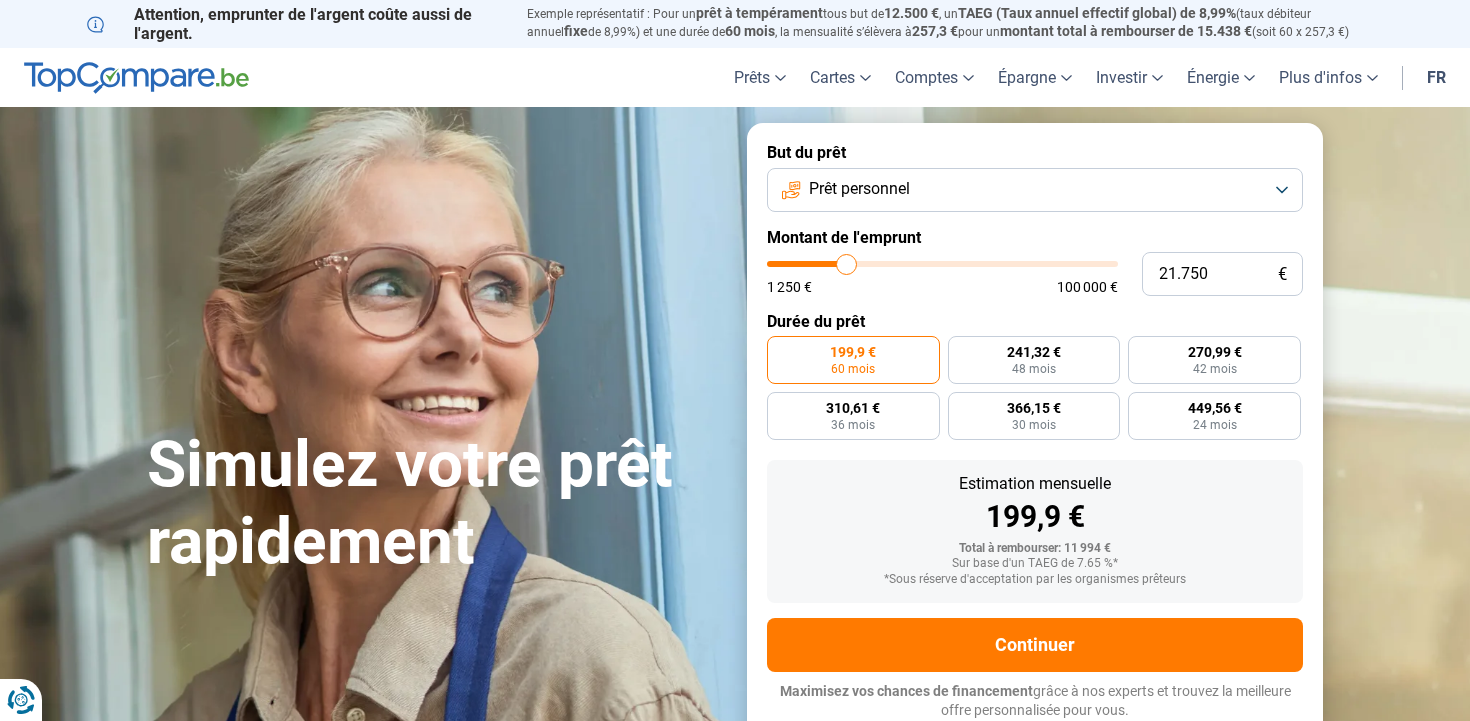 type on "22.000" 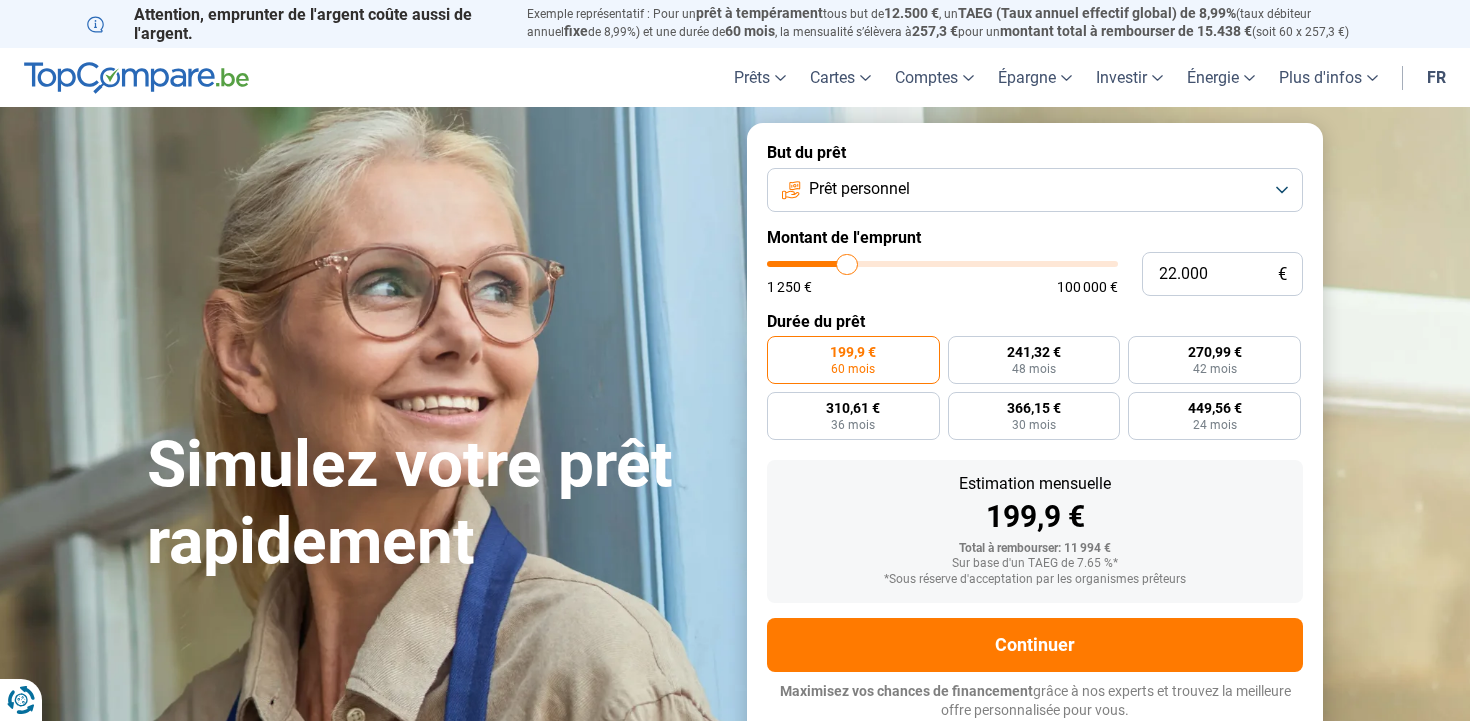 type on "21.750" 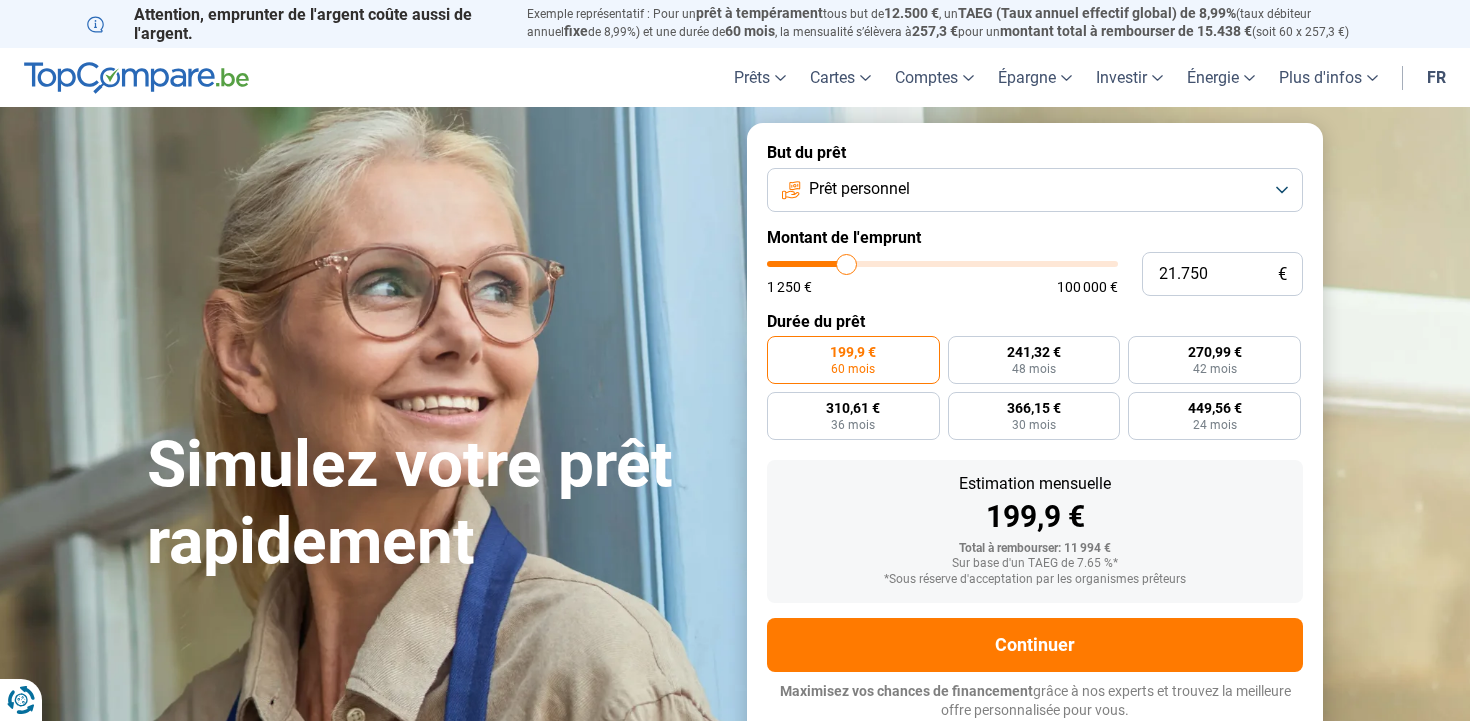 type on "21.500" 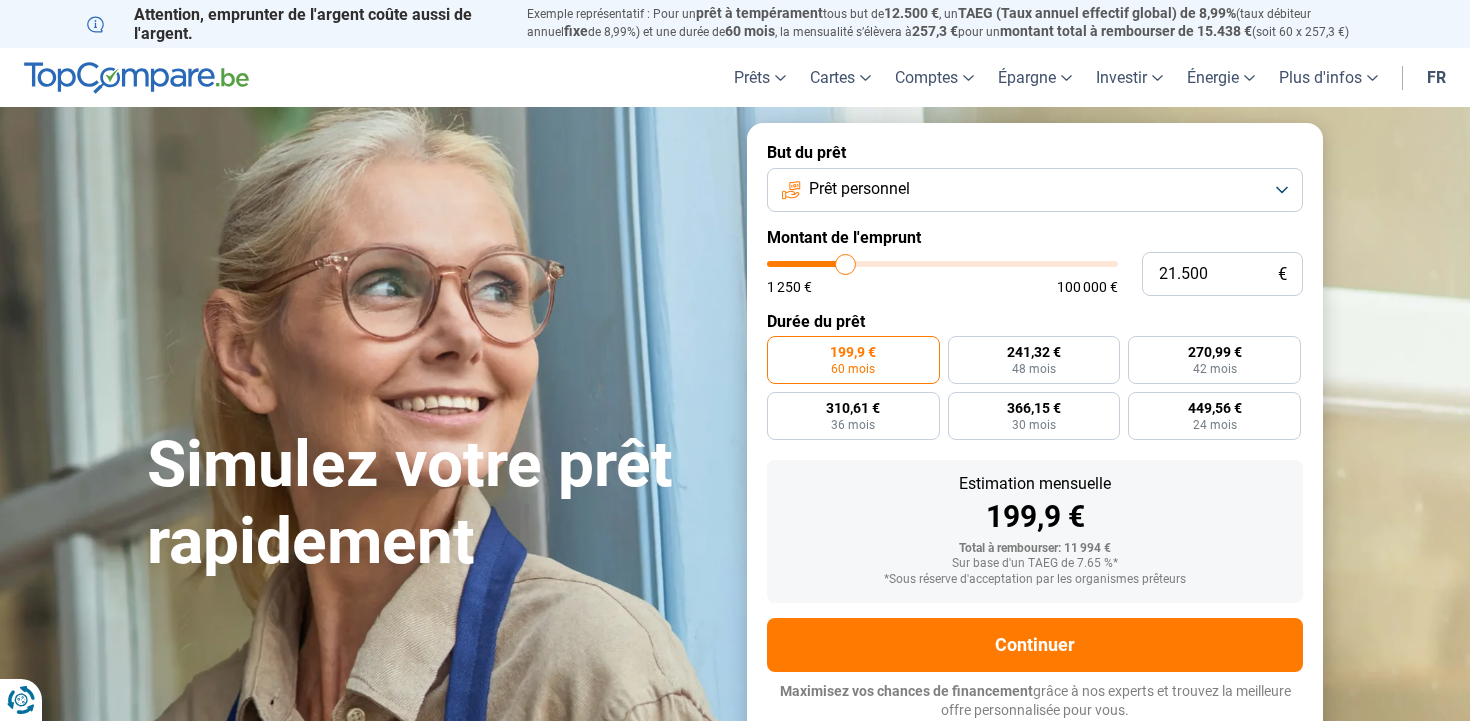 type on "21.250" 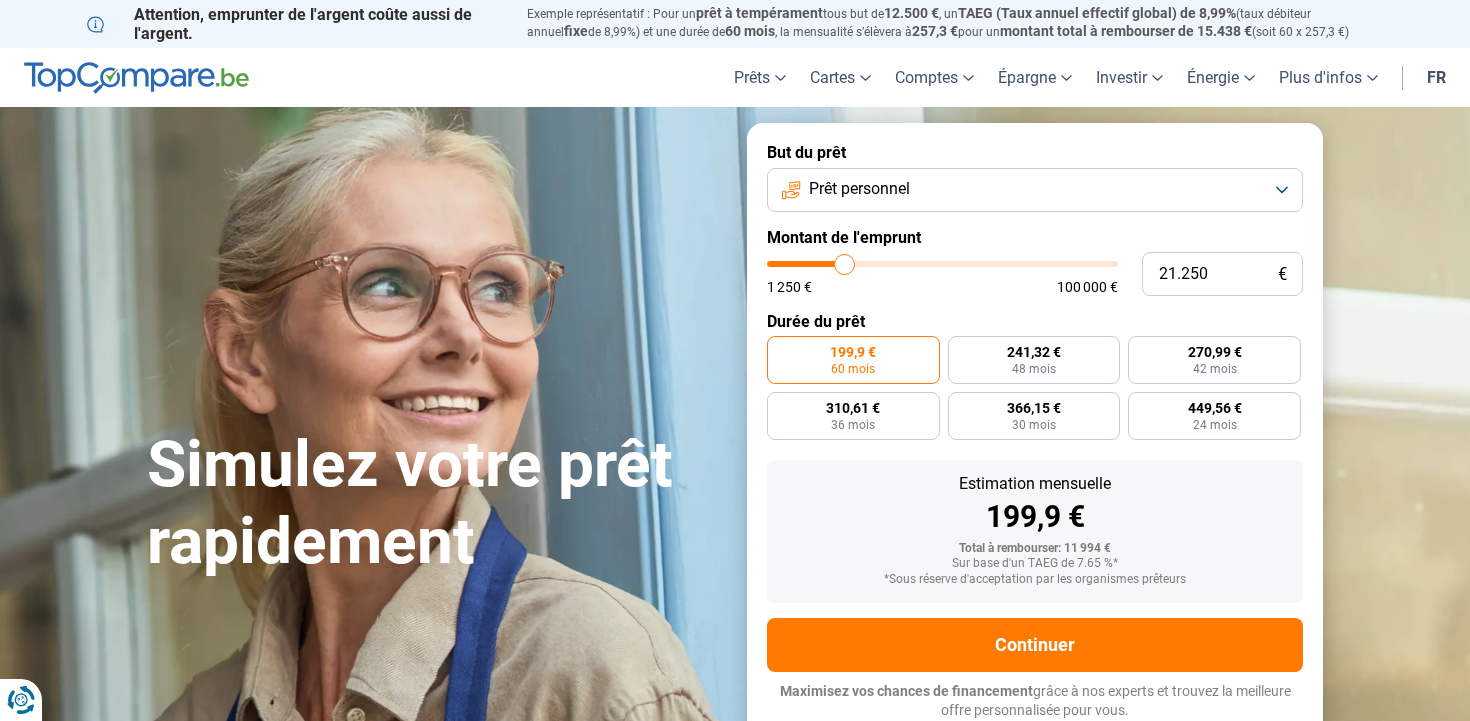 type on "20.750" 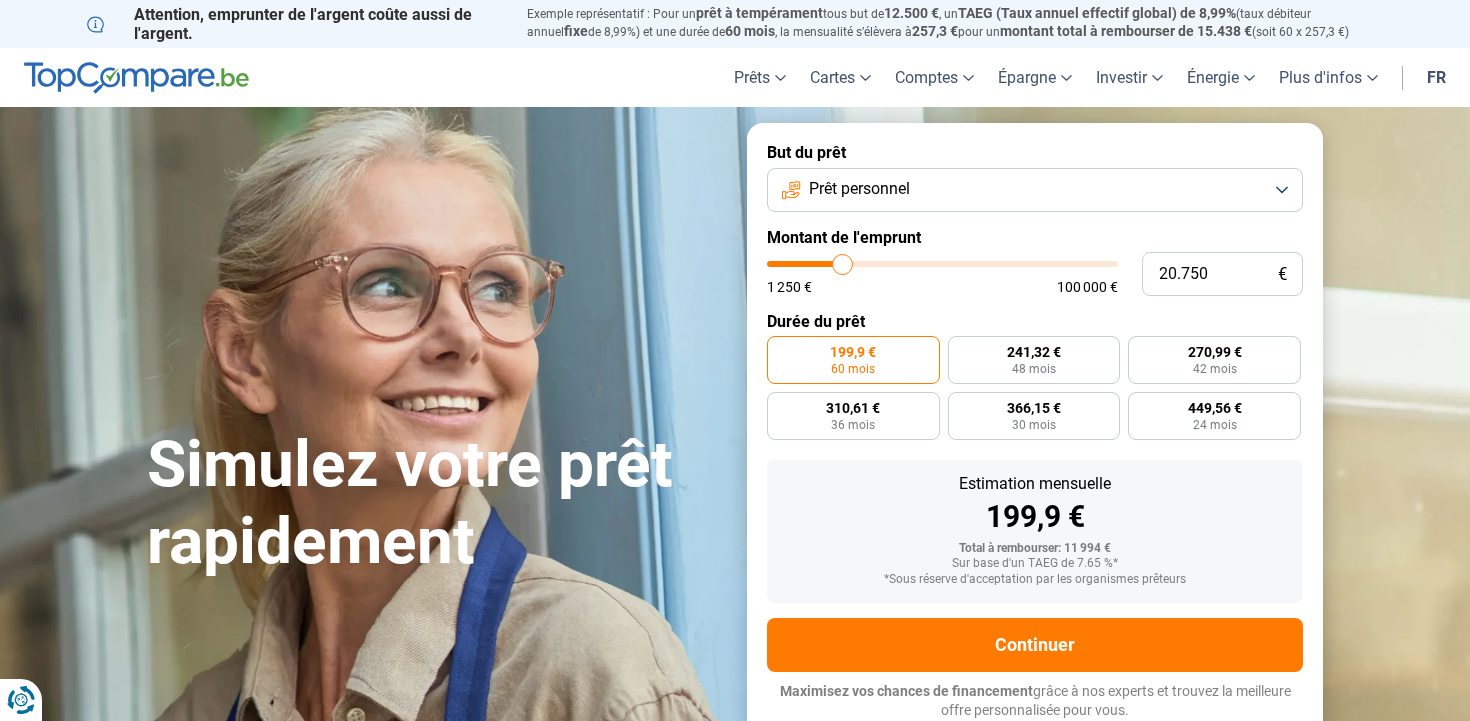 type on "20.500" 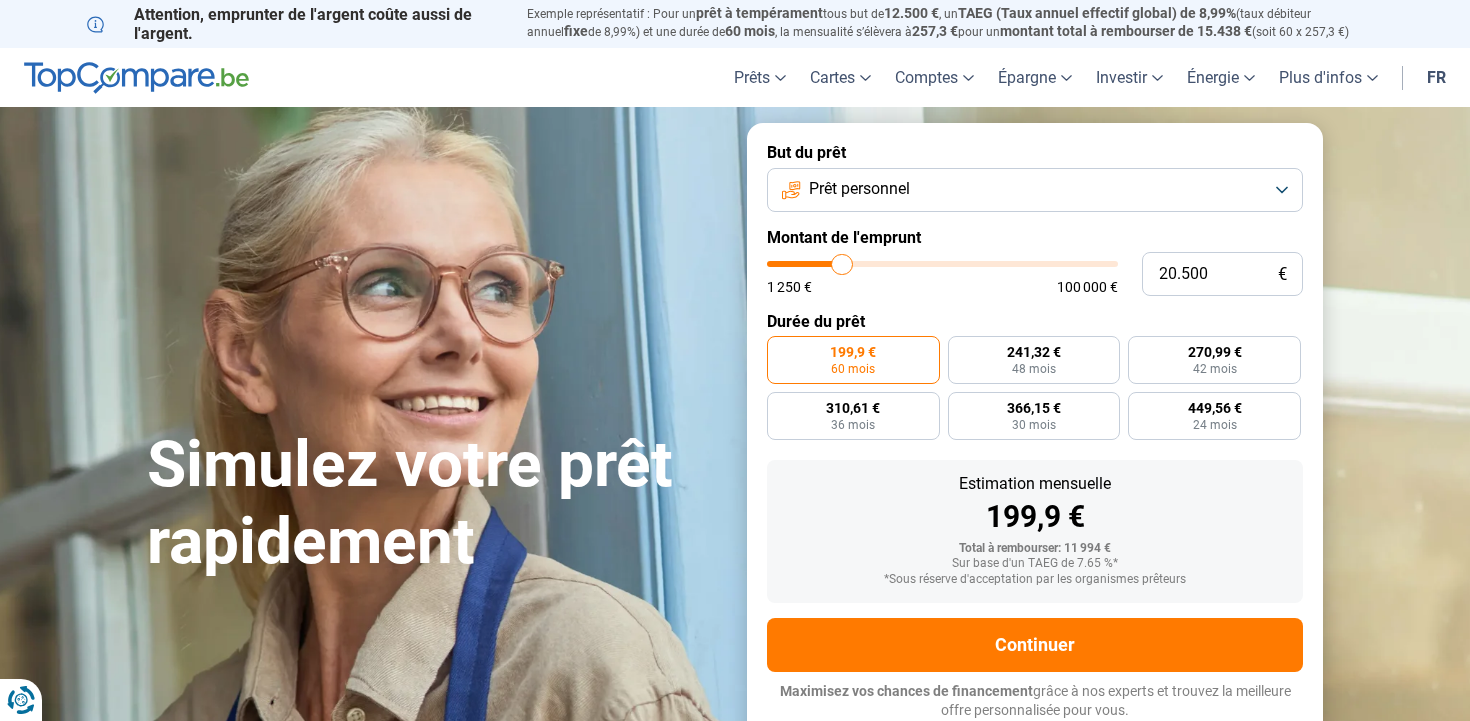 type on "20.000" 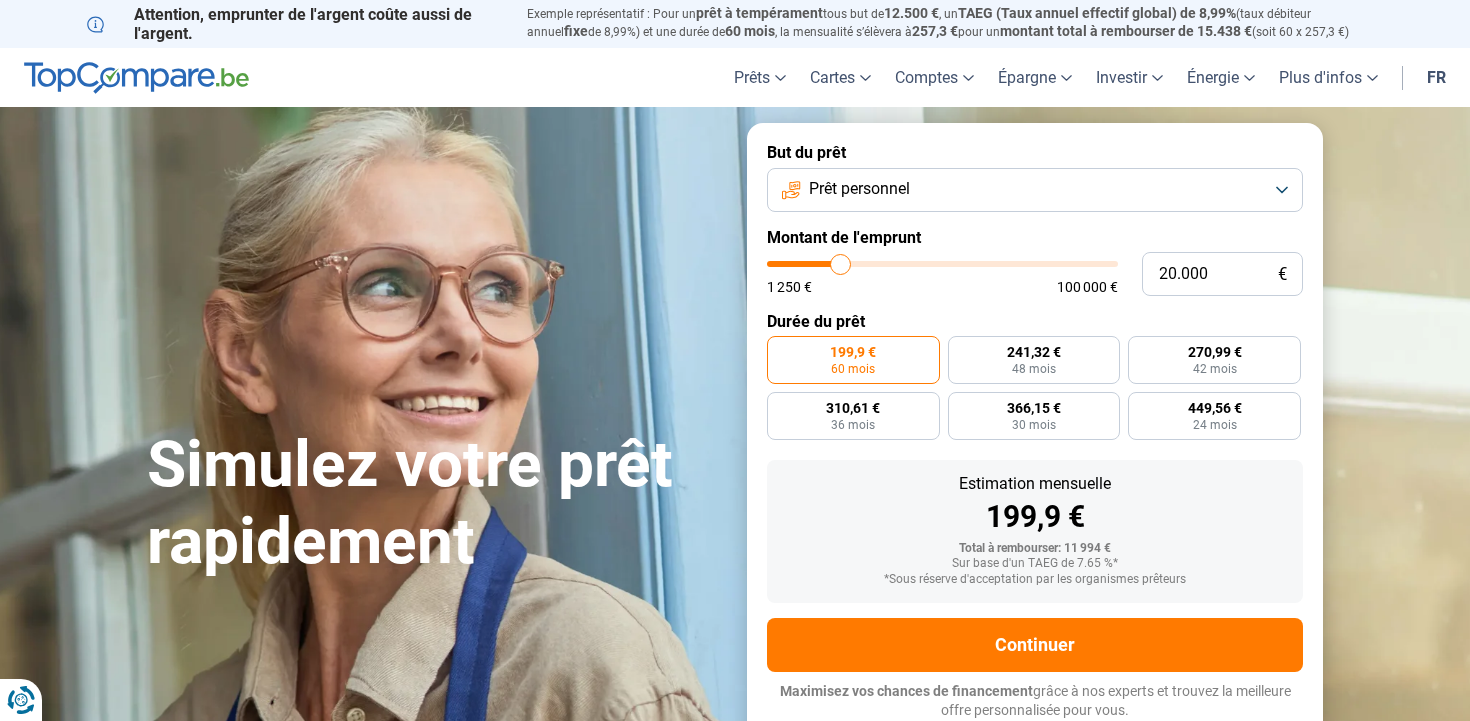 type on "19.750" 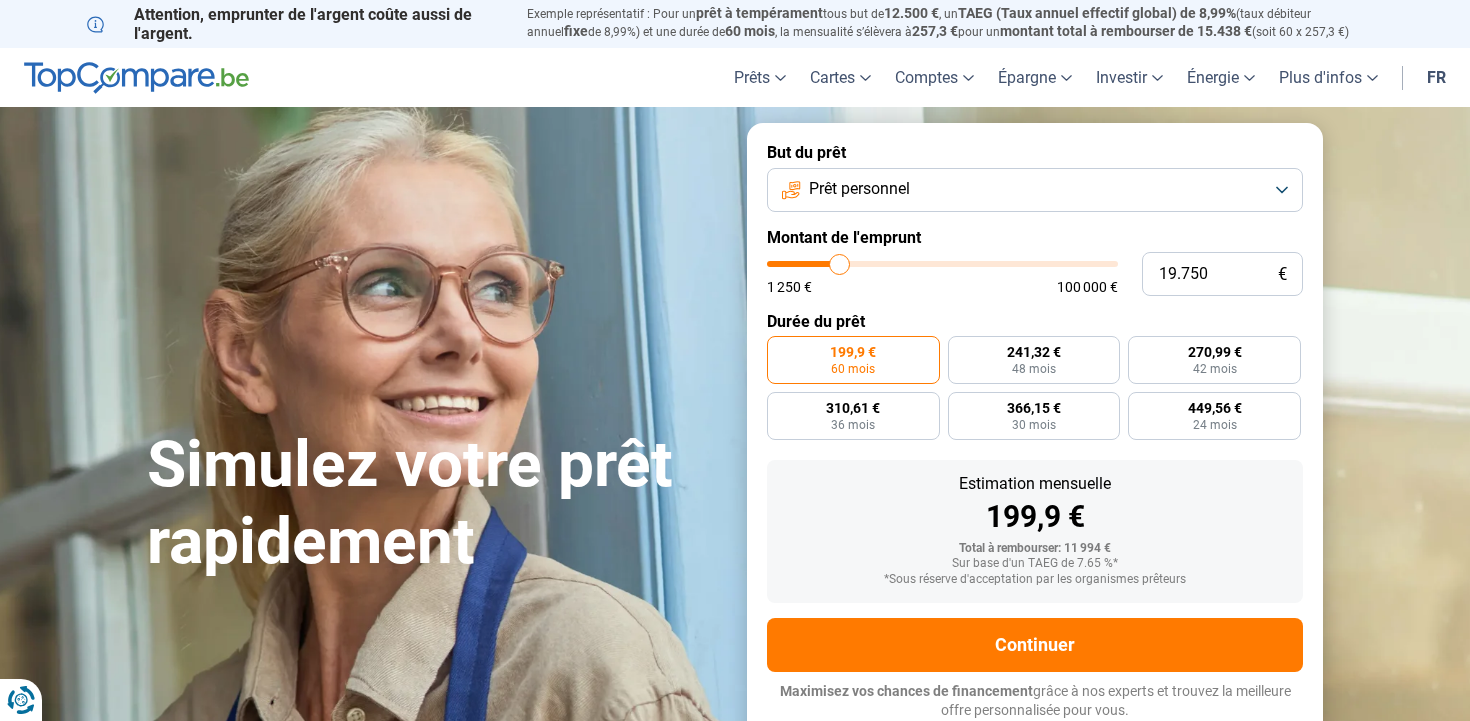 type on "19.500" 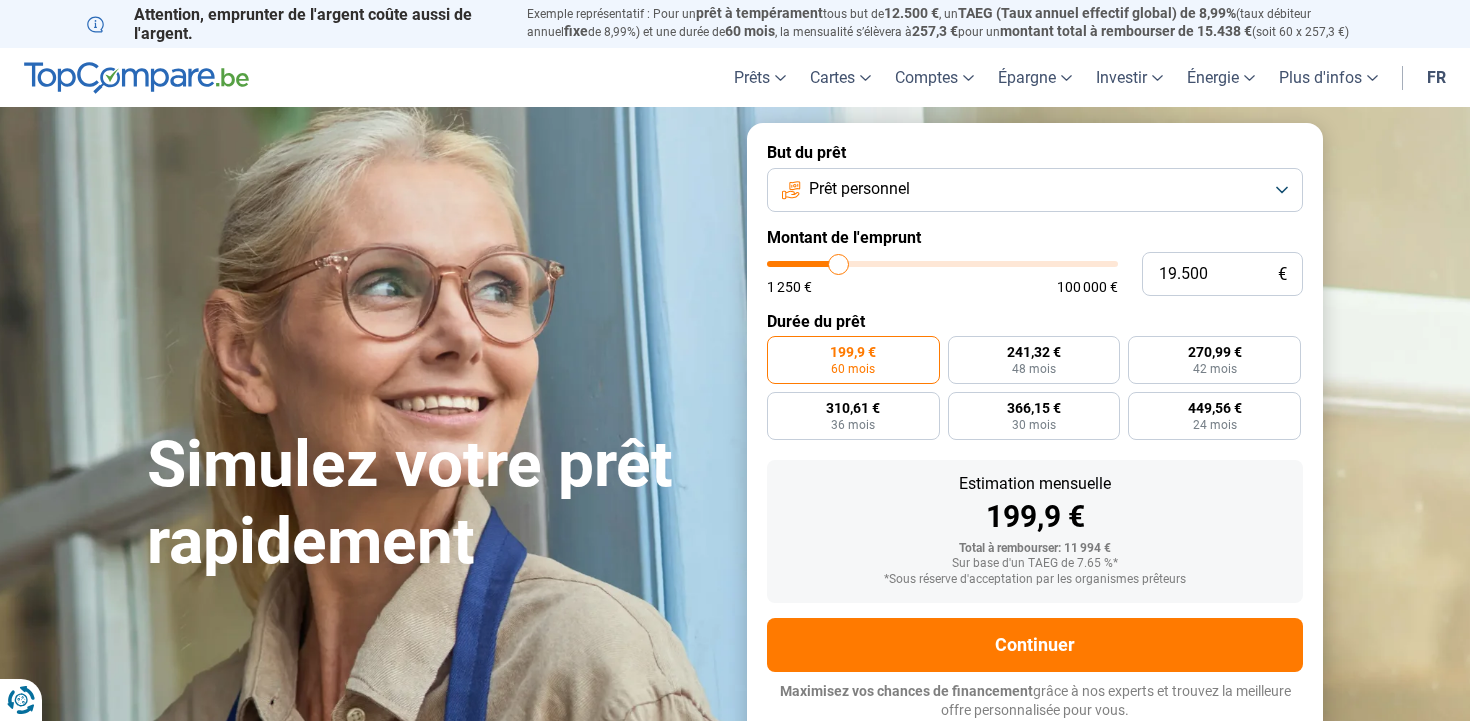 type on "19.250" 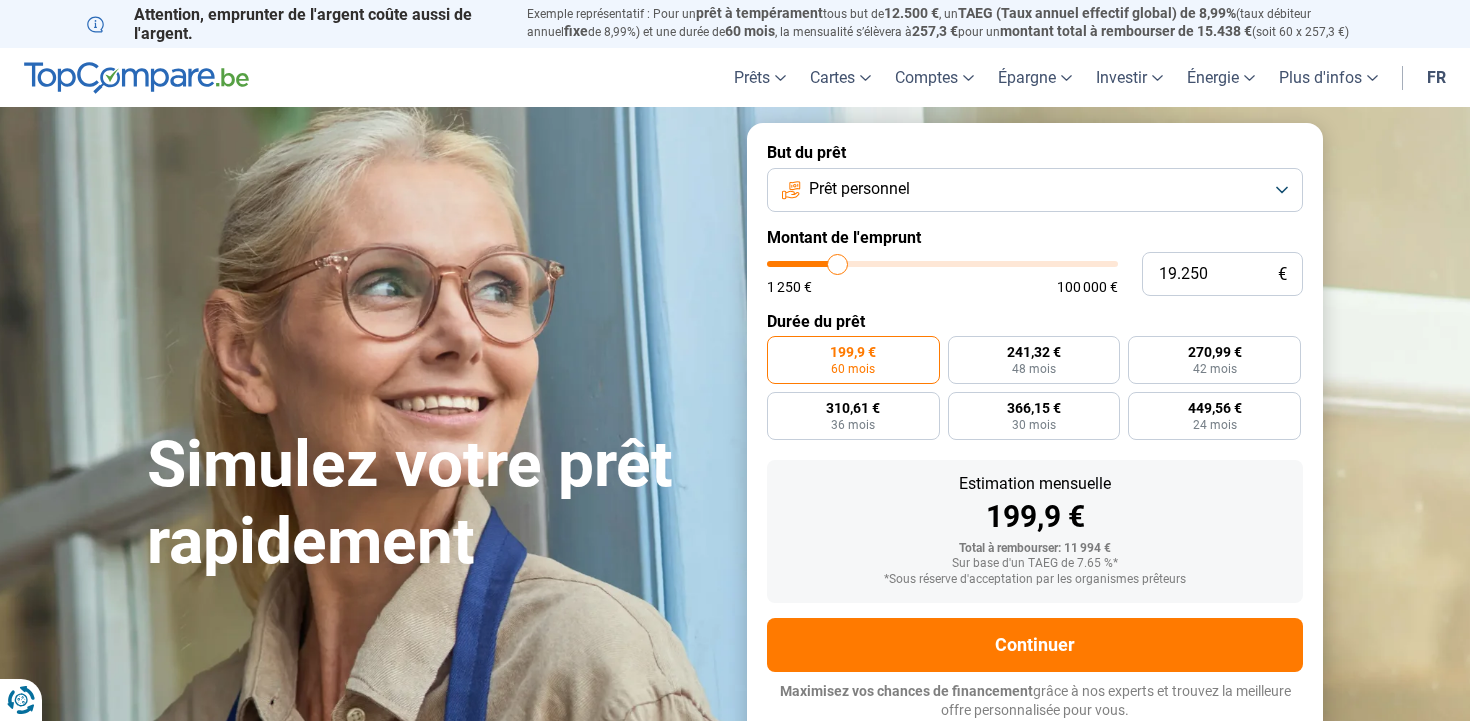 drag, startPoint x: 811, startPoint y: 261, endPoint x: 838, endPoint y: 266, distance: 27.45906 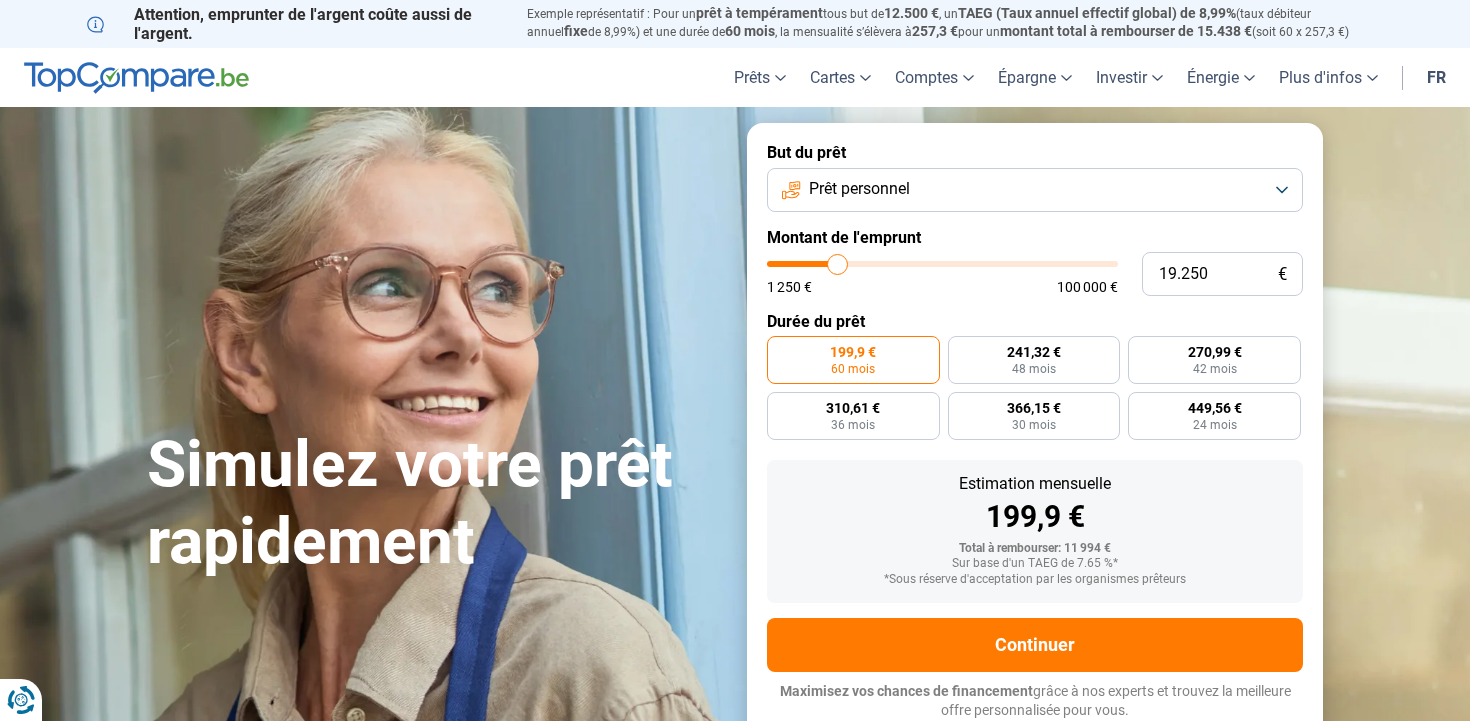 type on "19250" 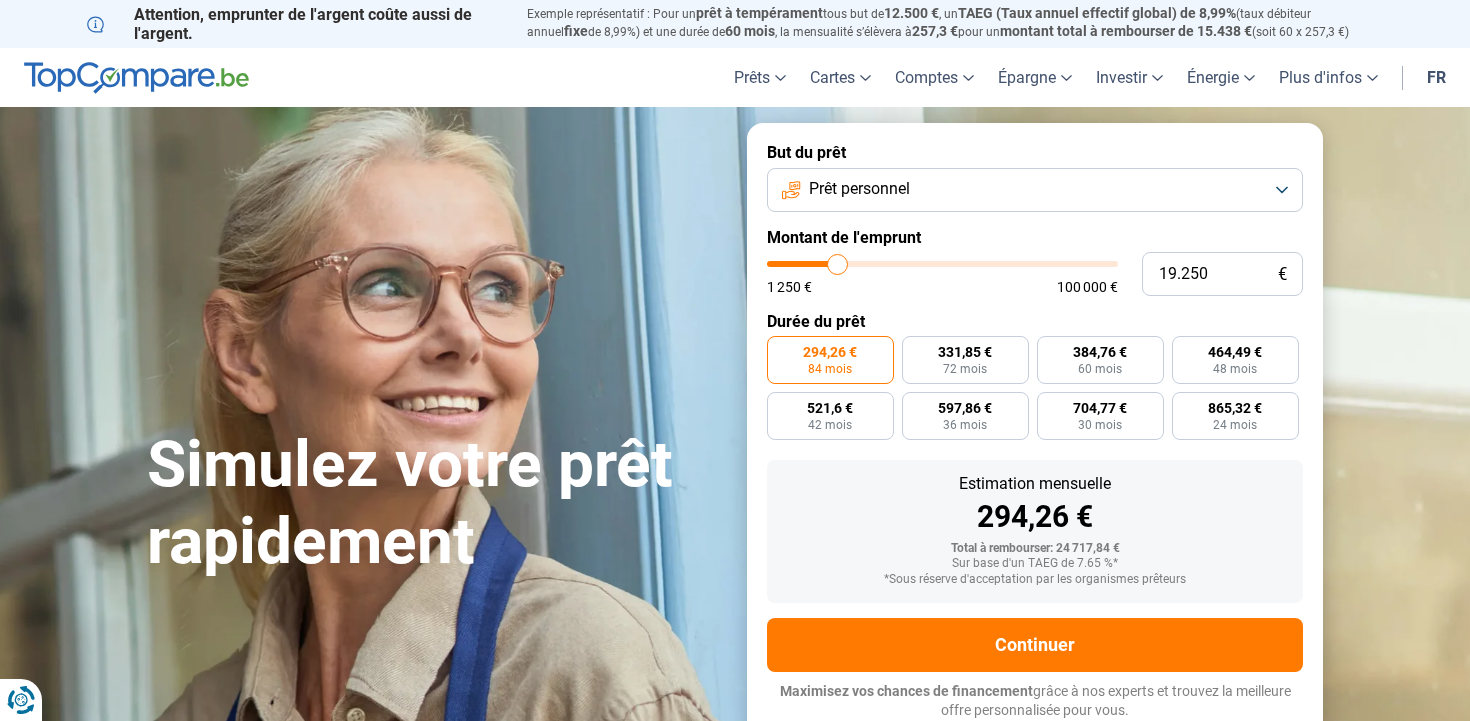 scroll, scrollTop: 0, scrollLeft: 0, axis: both 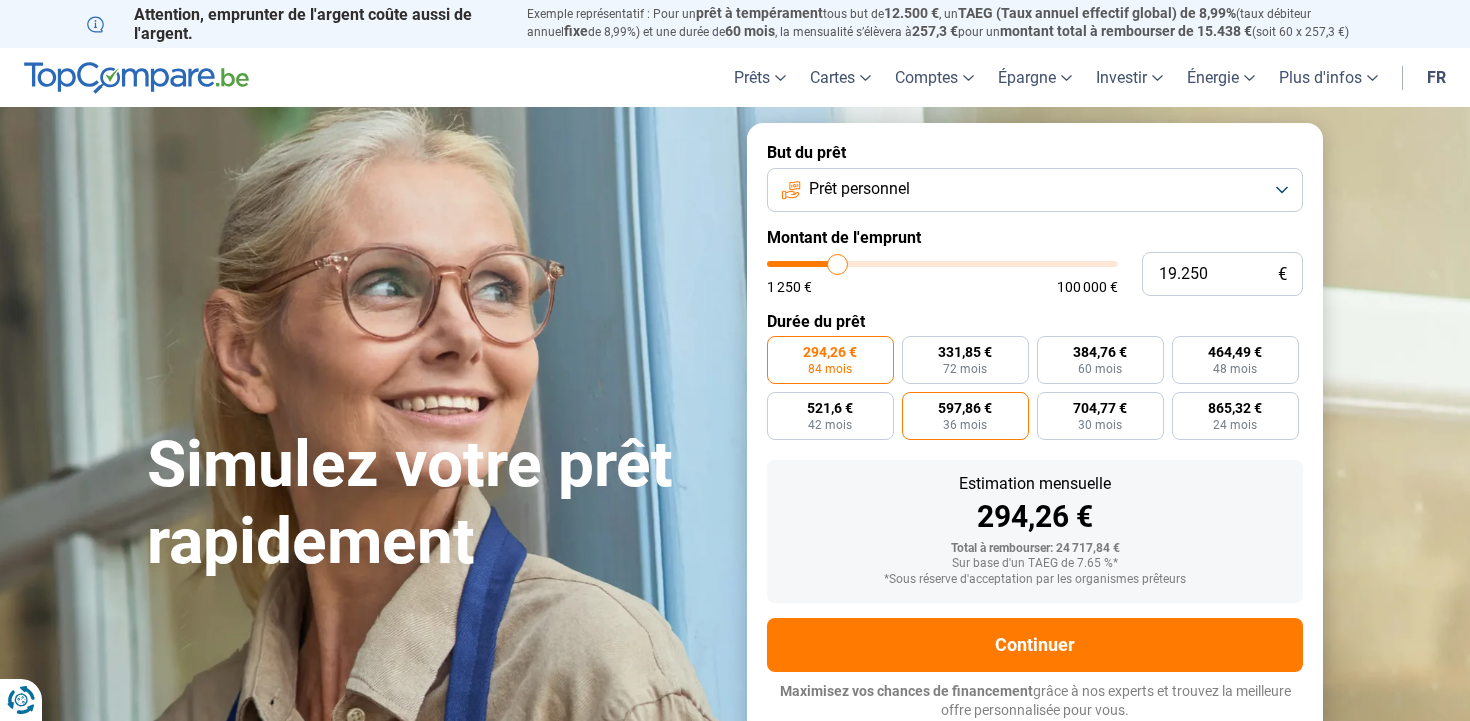 click on "36 mois" at bounding box center [965, 425] 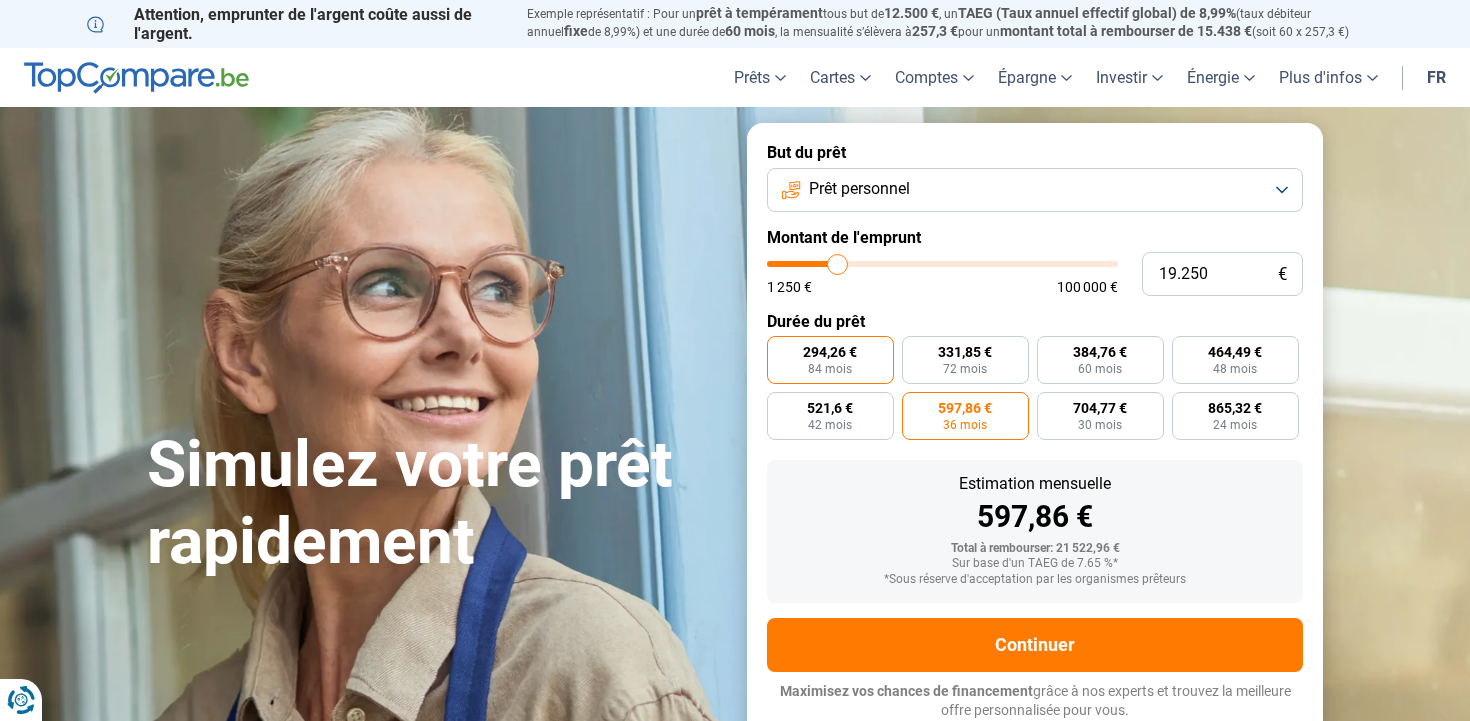 click on "294,26 € 84 mois" at bounding box center (830, 360) 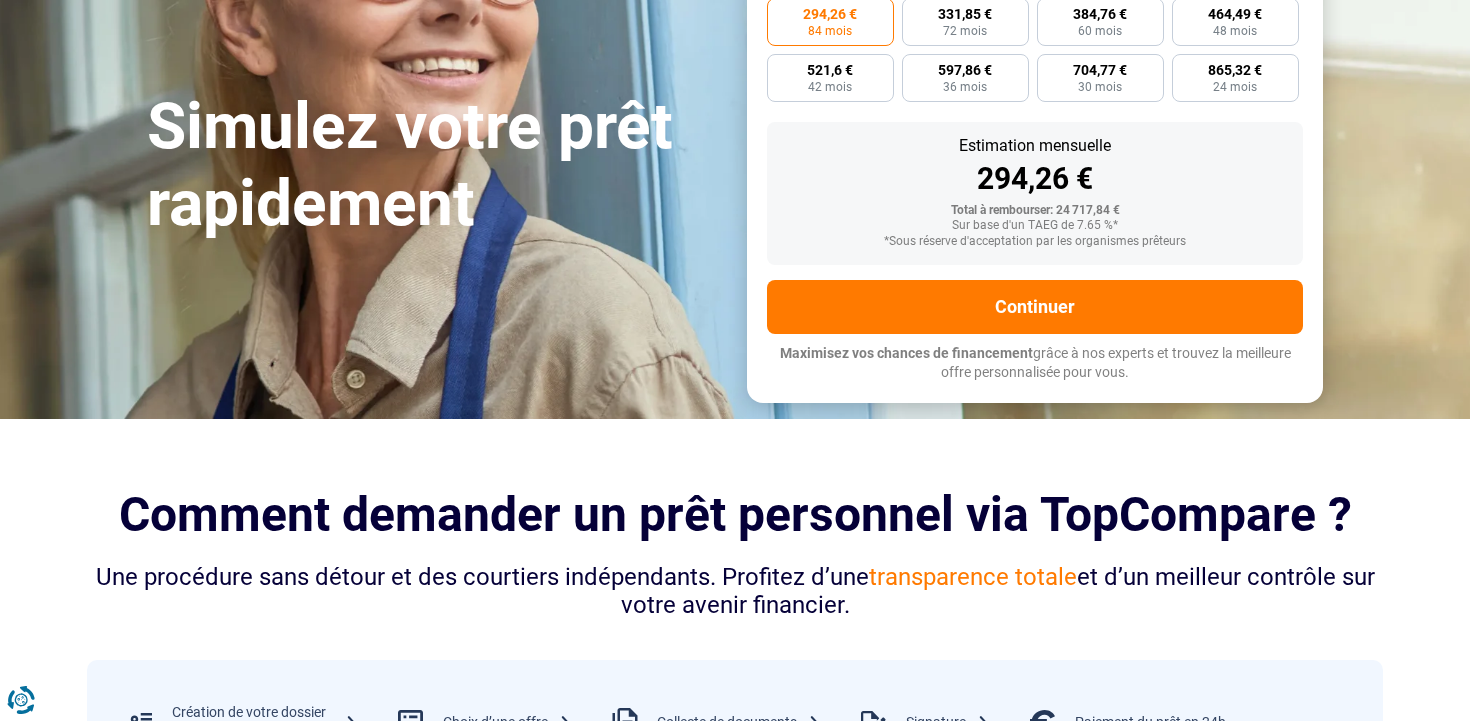scroll, scrollTop: 0, scrollLeft: 0, axis: both 